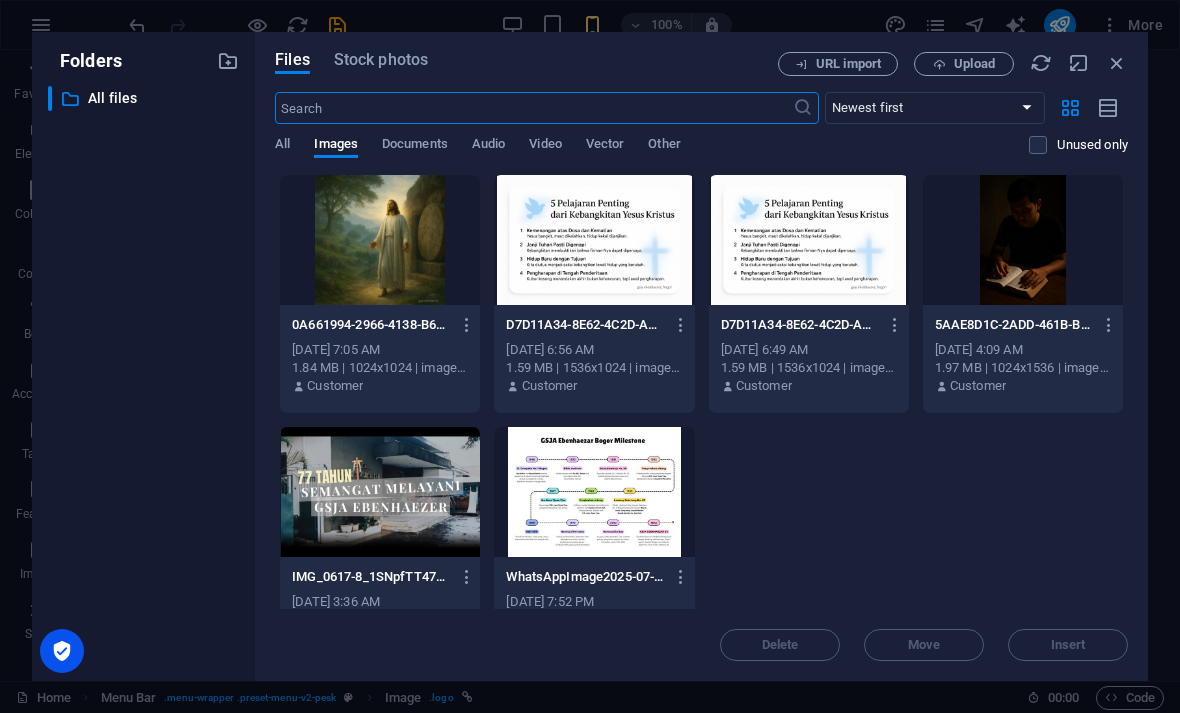 select on "px" 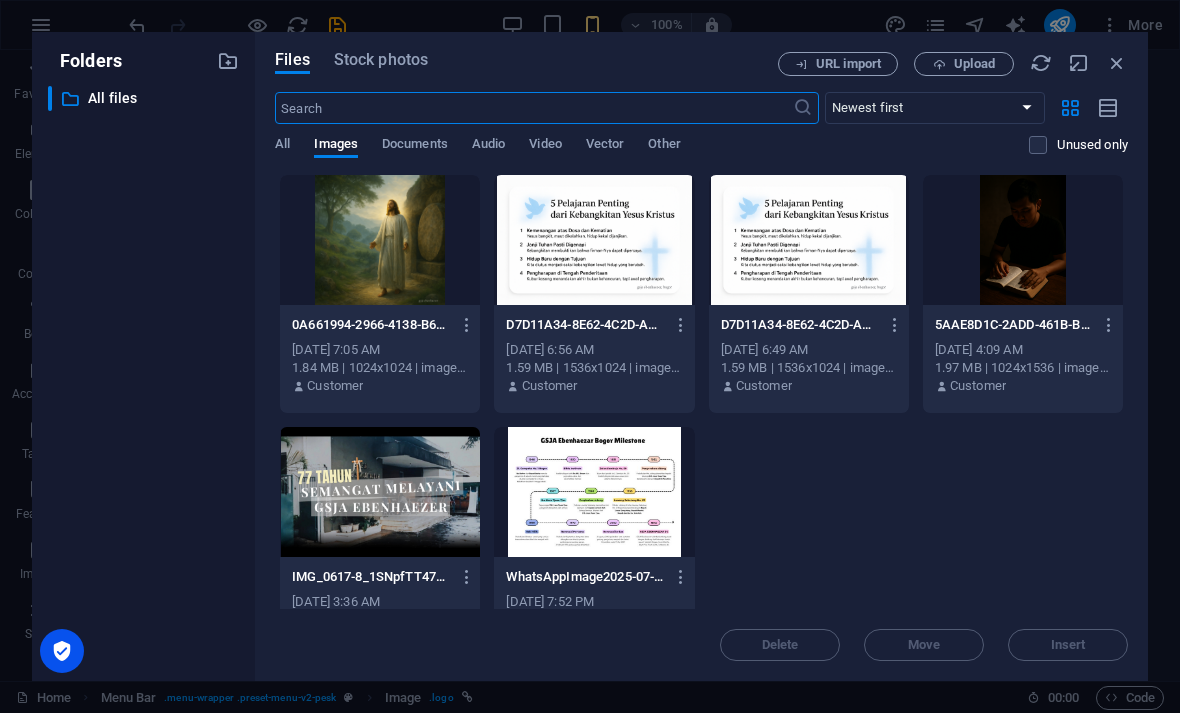 scroll, scrollTop: 0, scrollLeft: 0, axis: both 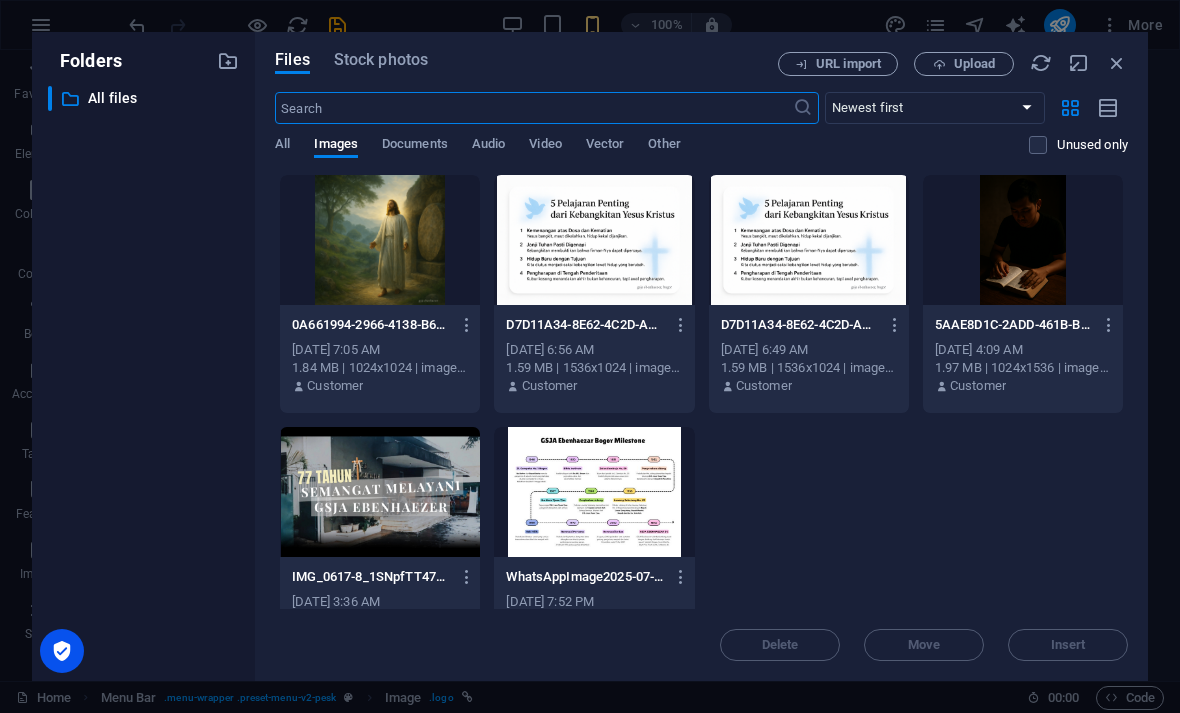 click on "Upload" at bounding box center (974, 64) 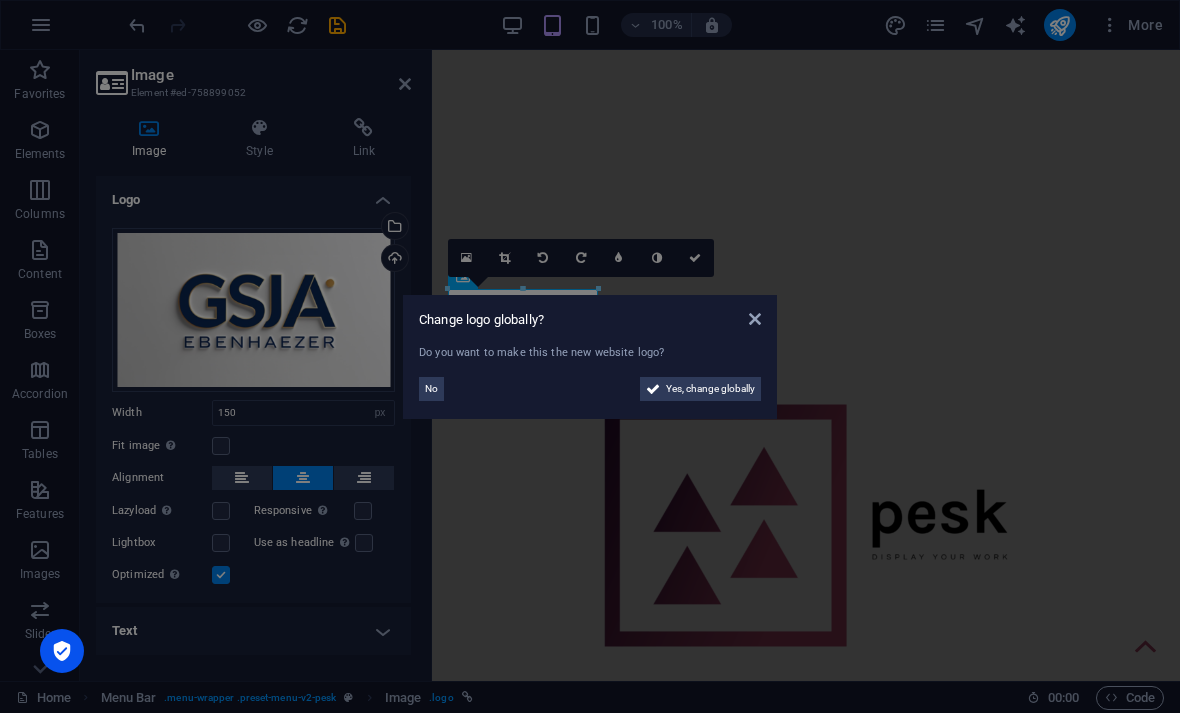click on "Yes, change globally" at bounding box center (710, 389) 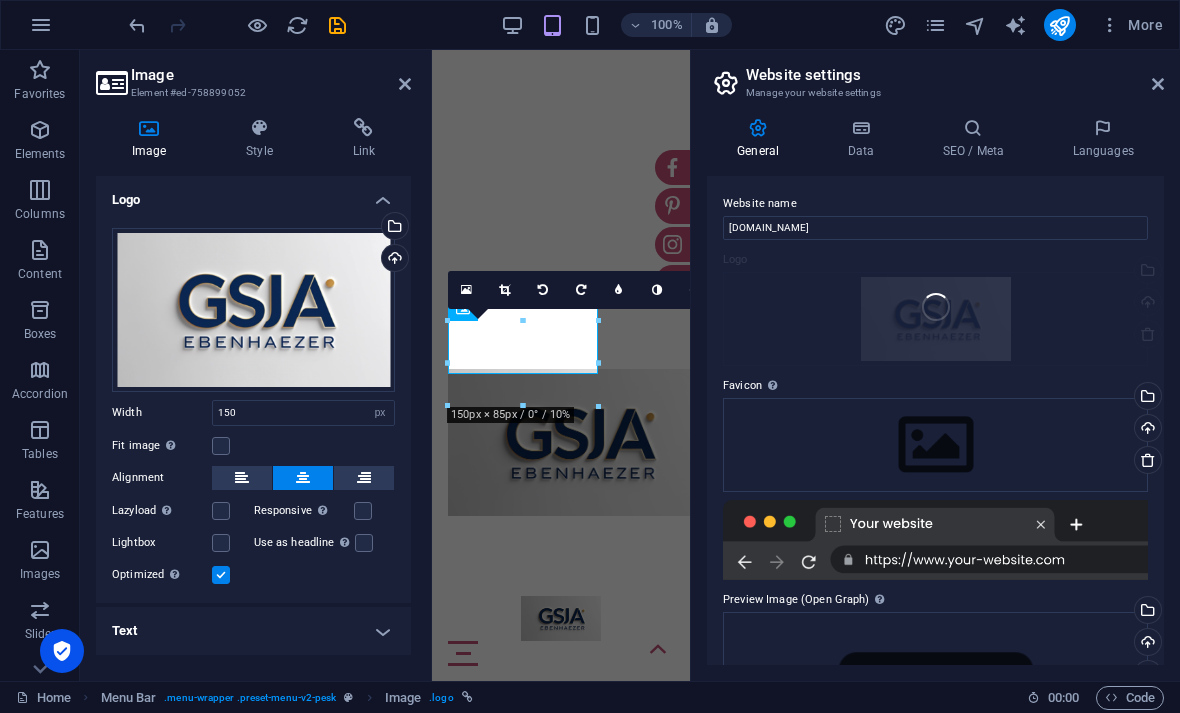 type on "80" 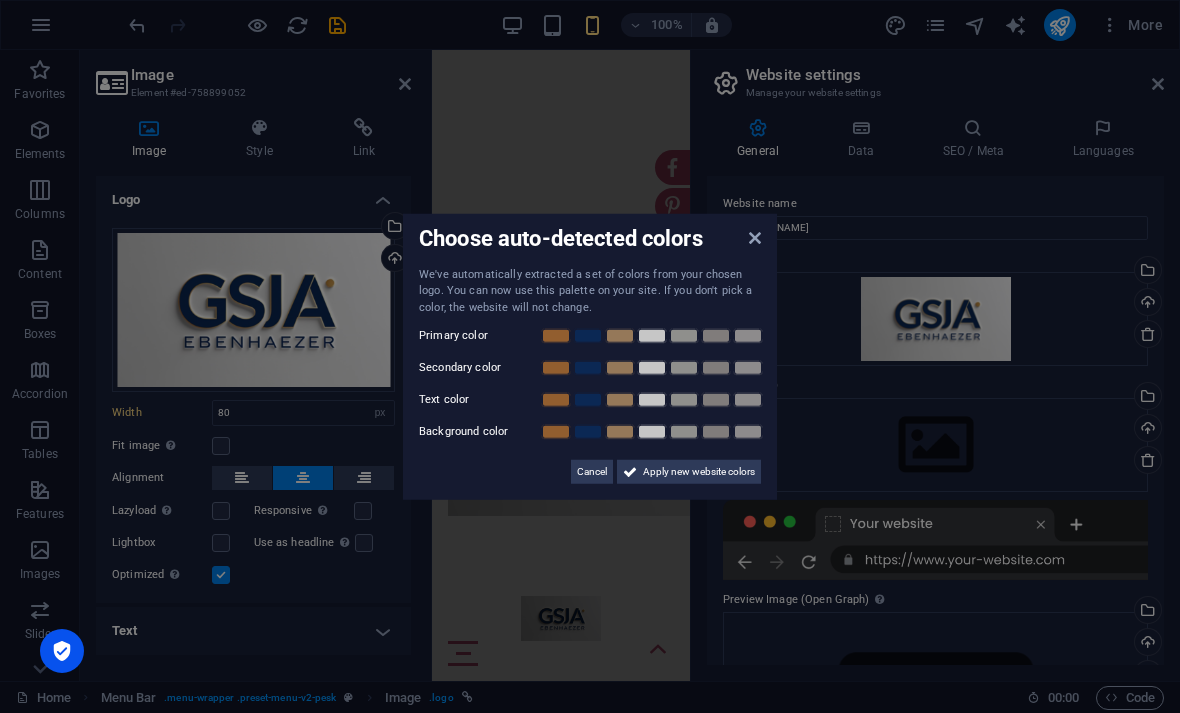 click on "Apply new website colors" at bounding box center [699, 472] 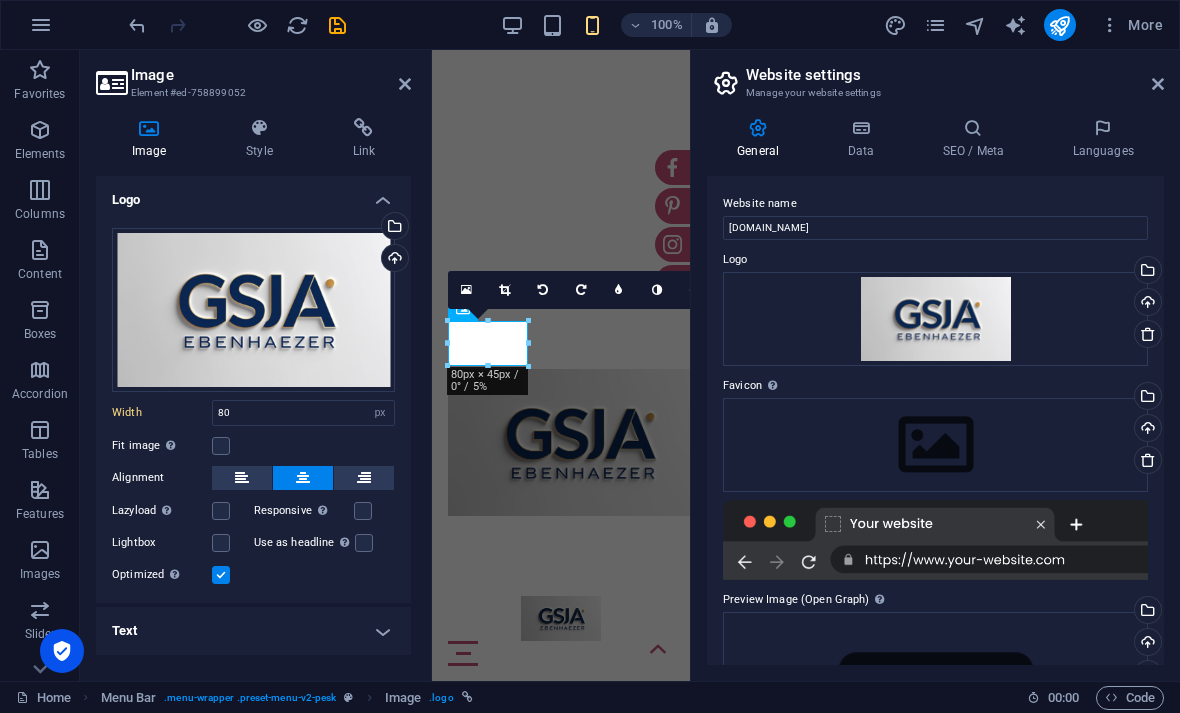 click on "Tentang Kami GSJA EBENHAEZER, SEMBOJA - [GEOGRAPHIC_DATA] salah satu jemaat dari [DEMOGRAPHIC_DATA] (GSJA), yang berlokasi di Jl. Semboja No. 54, [GEOGRAPHIC_DATA], [GEOGRAPHIC_DATA]. Berdiri sebagai bagian dari jaringan GSJA nasional dan internasional, [DEMOGRAPHIC_DATA] Ebenhaezer Bogor telah menjadi rumah rohani bagi umat yang mendambakan pertumbuhan iman serta pelayanan yang berdampak bagi keluarga, masyarakat, dan bangsa." at bounding box center (561, 1201) 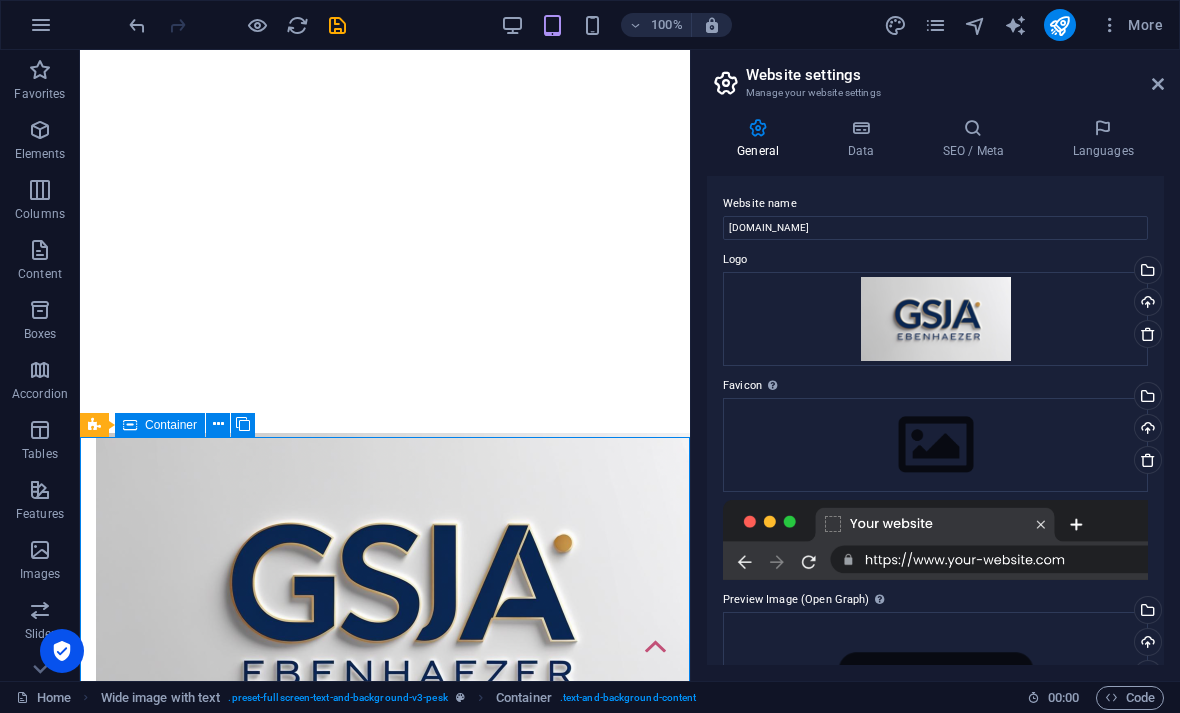 click at bounding box center [1158, 84] 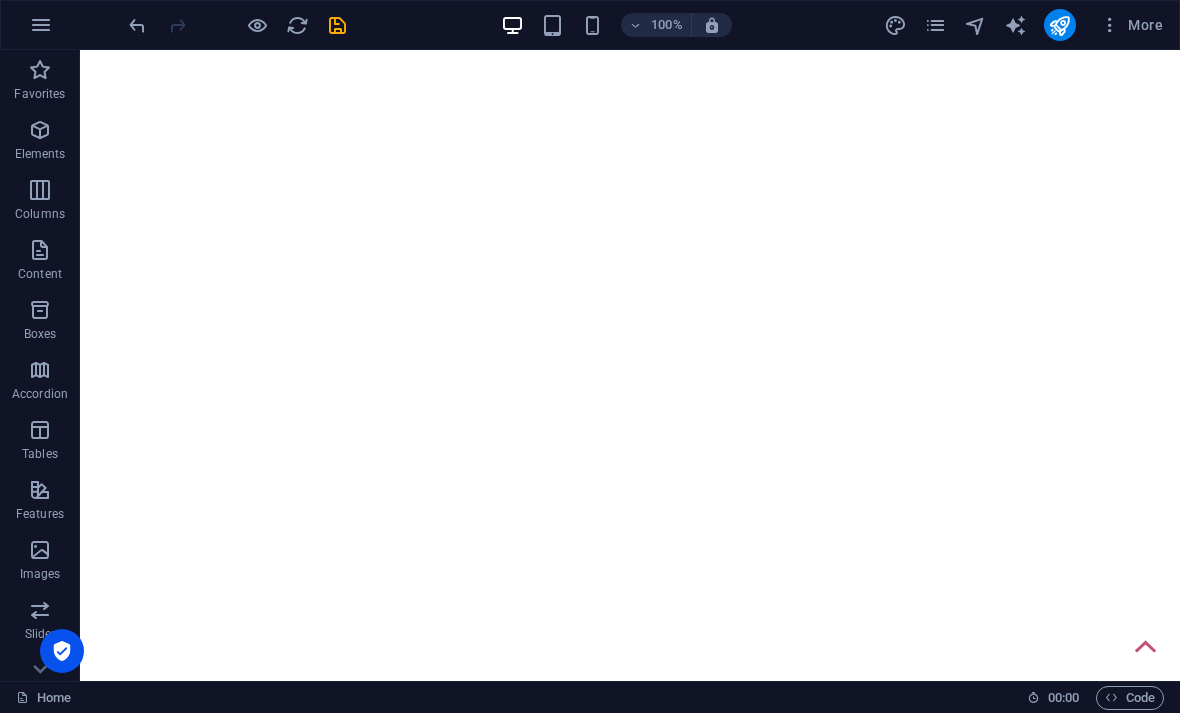 scroll, scrollTop: 64, scrollLeft: 0, axis: vertical 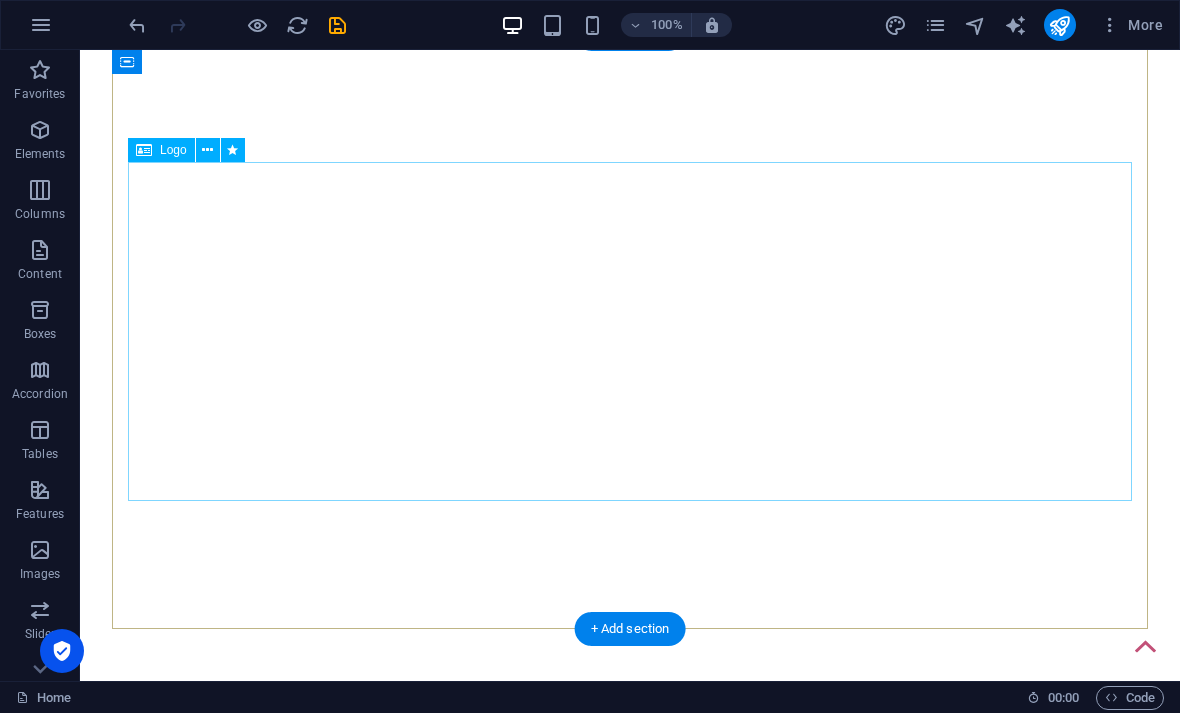 click at bounding box center (630, 926) 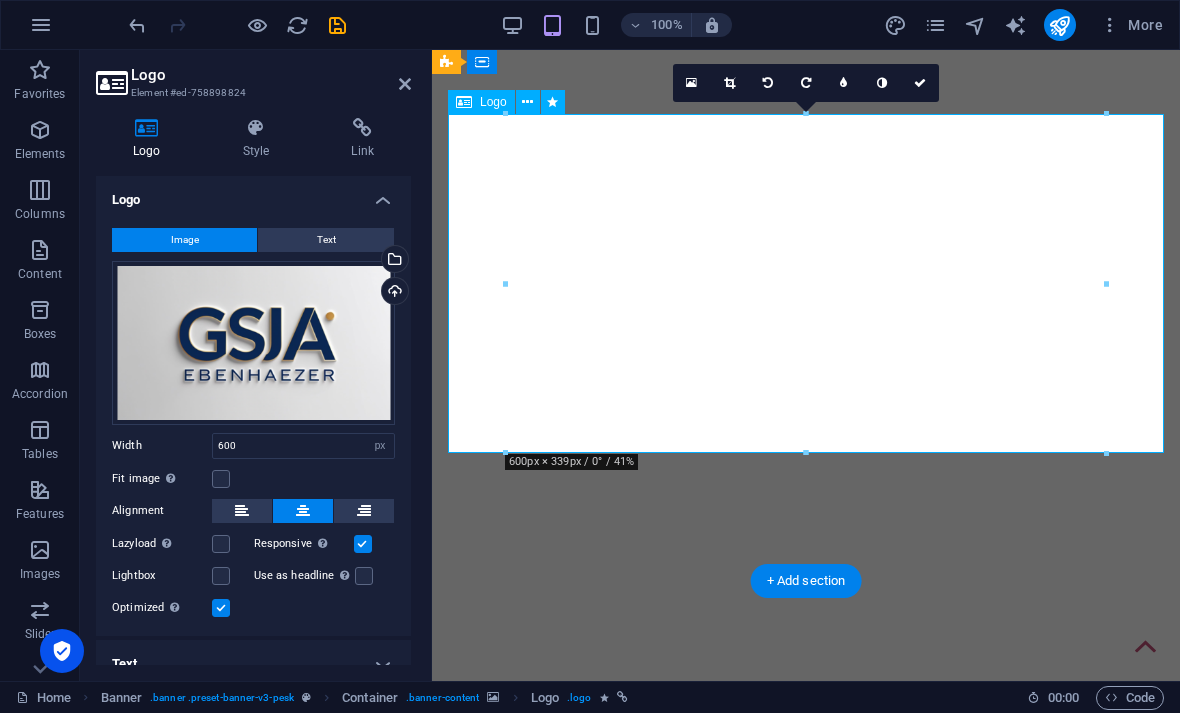 click on "100% More" at bounding box center [648, 25] 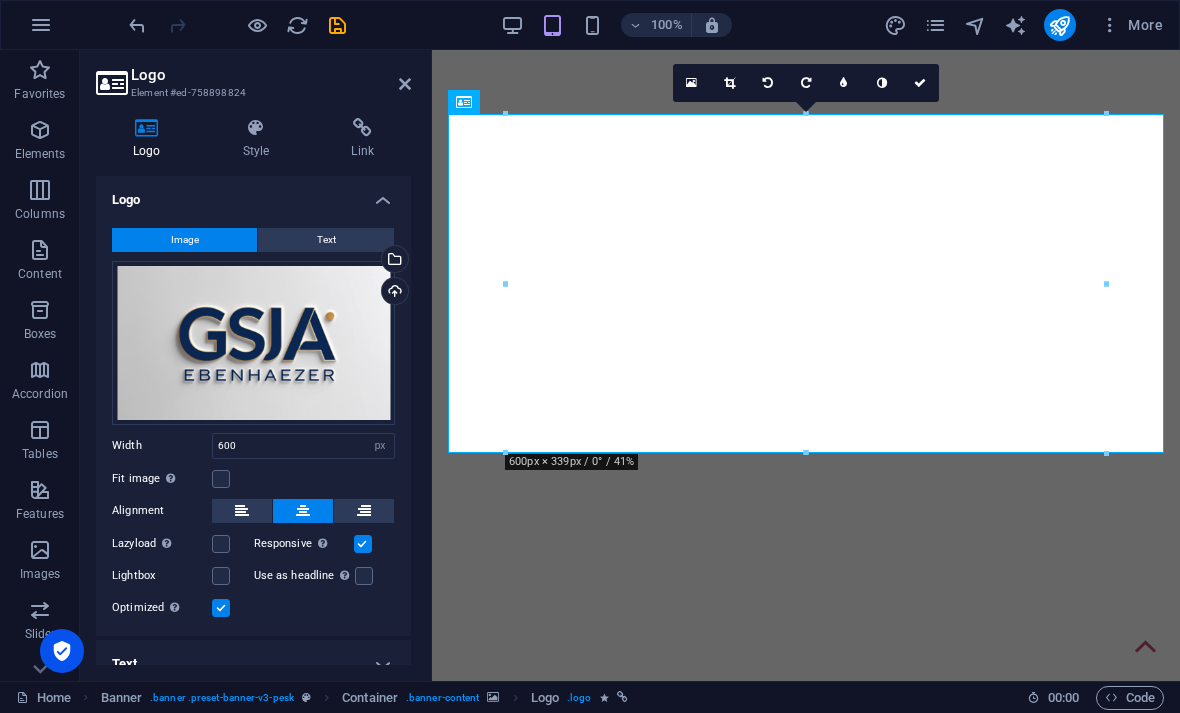 click at bounding box center [405, 84] 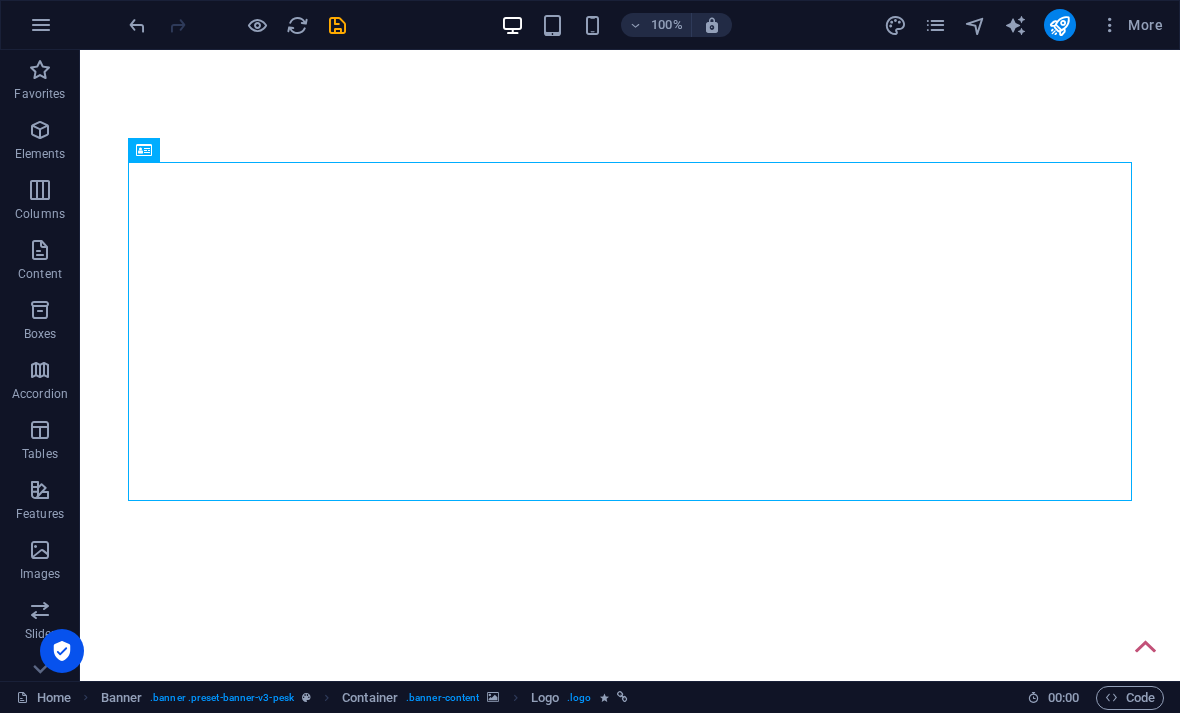 click at bounding box center [137, 25] 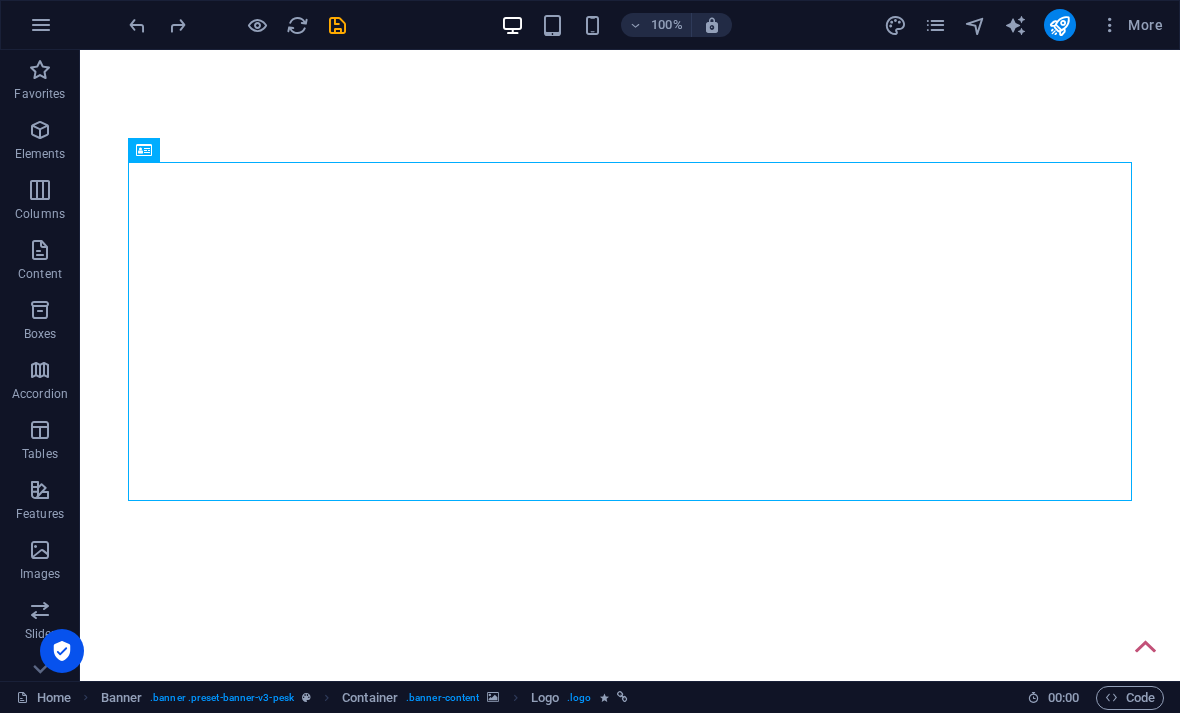 click at bounding box center (137, 25) 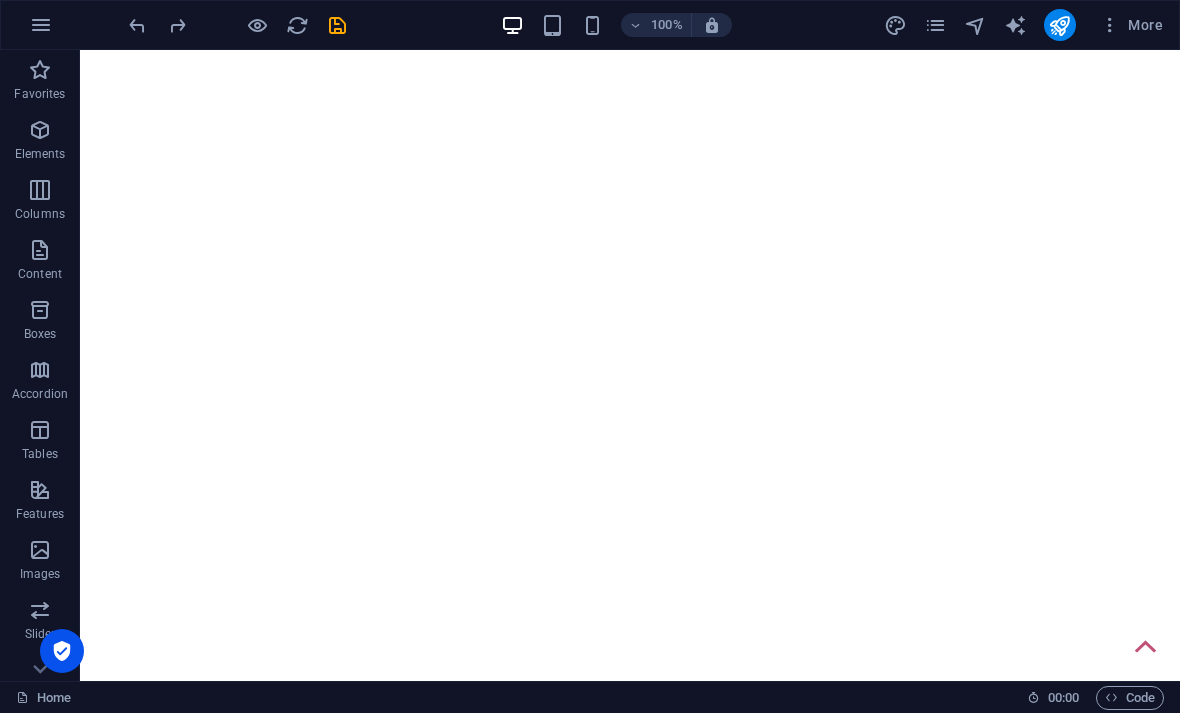click at bounding box center [137, 25] 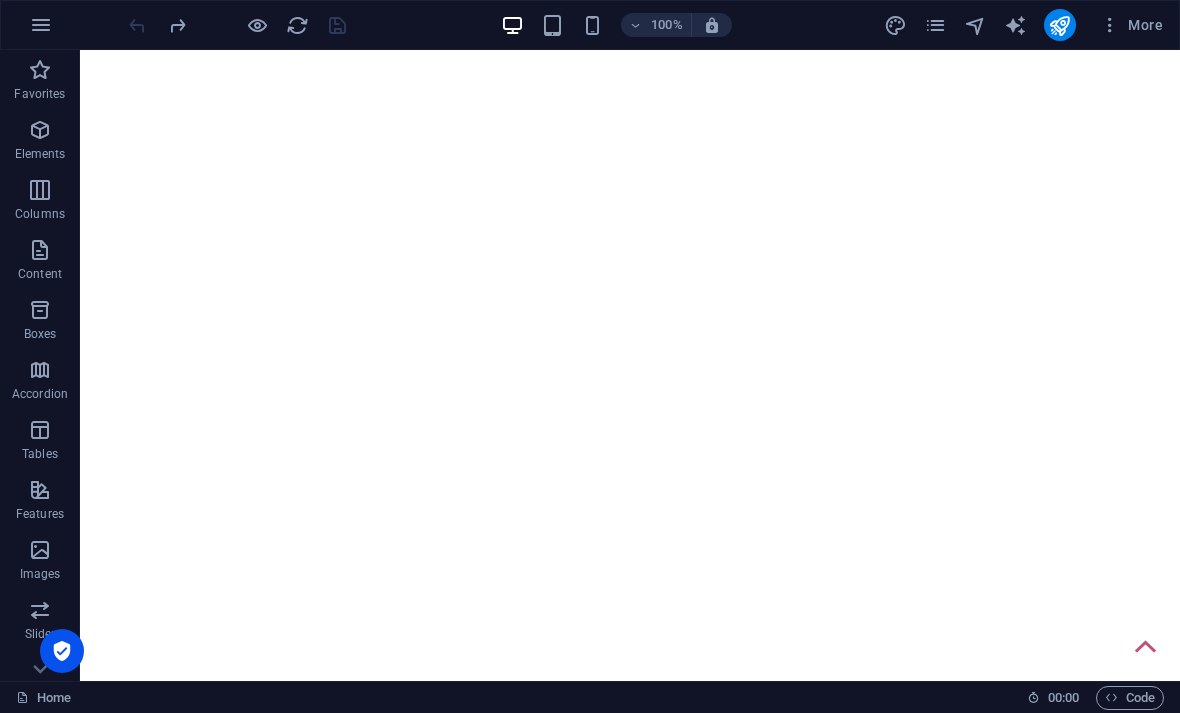 scroll, scrollTop: 132, scrollLeft: 0, axis: vertical 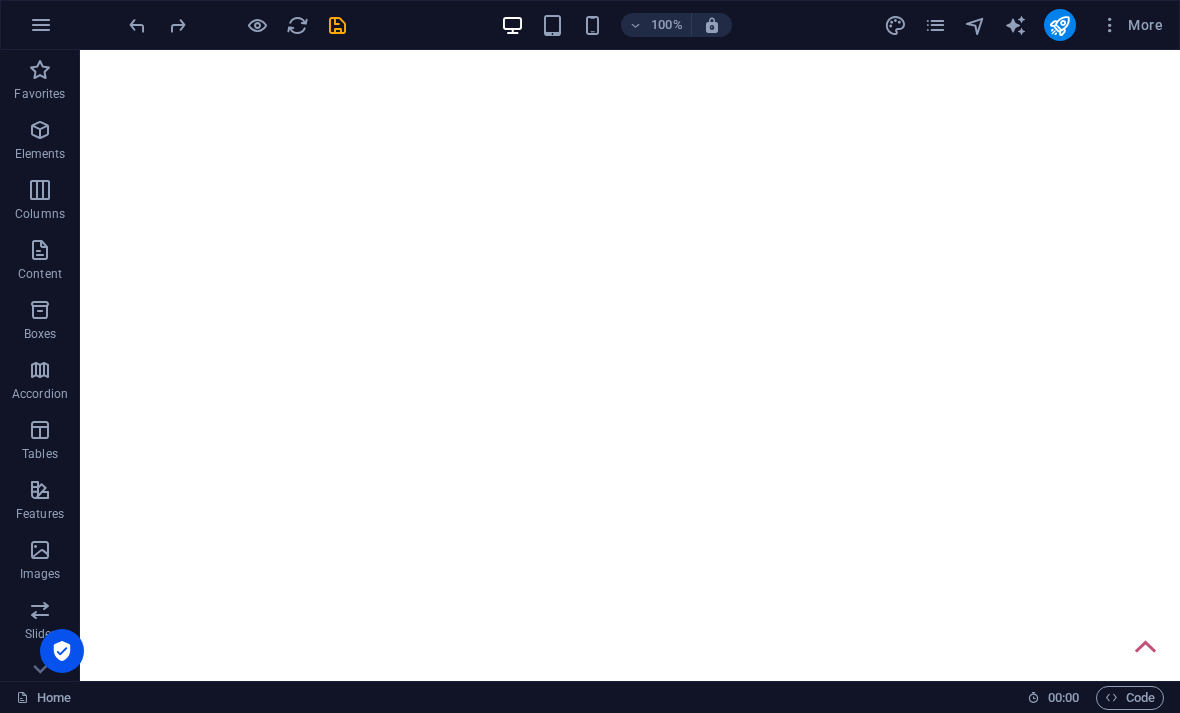 click at bounding box center [137, 25] 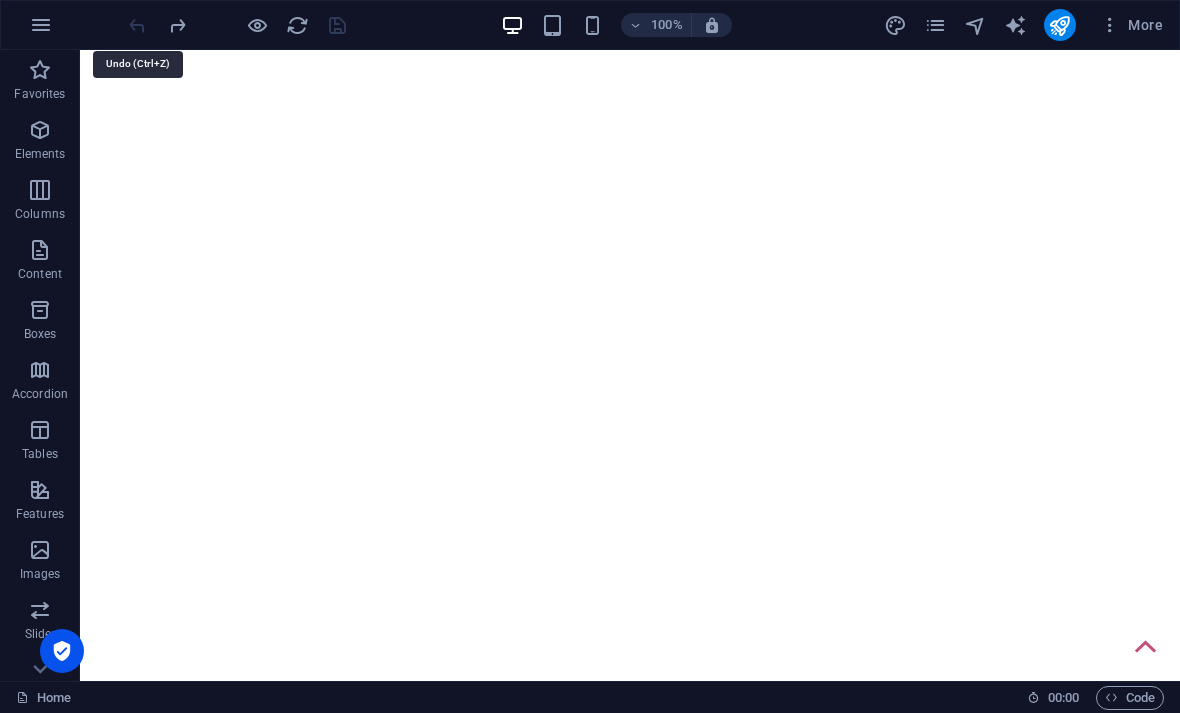 scroll, scrollTop: 0, scrollLeft: 0, axis: both 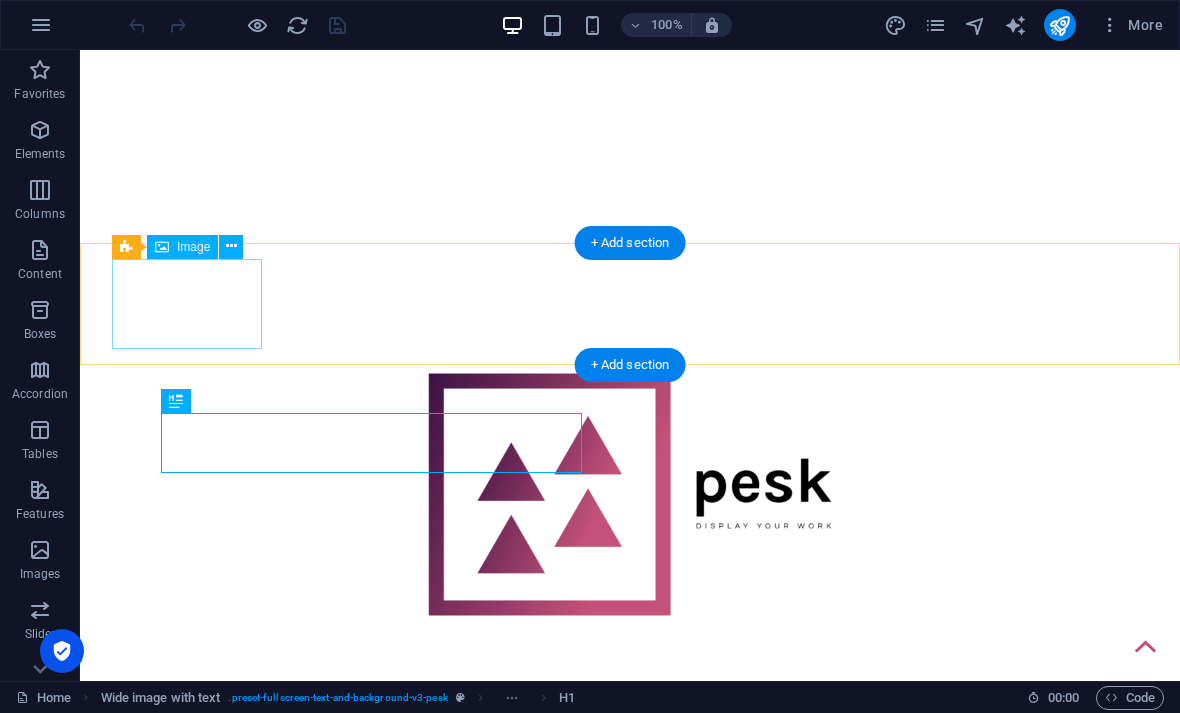 click at bounding box center [630, 807] 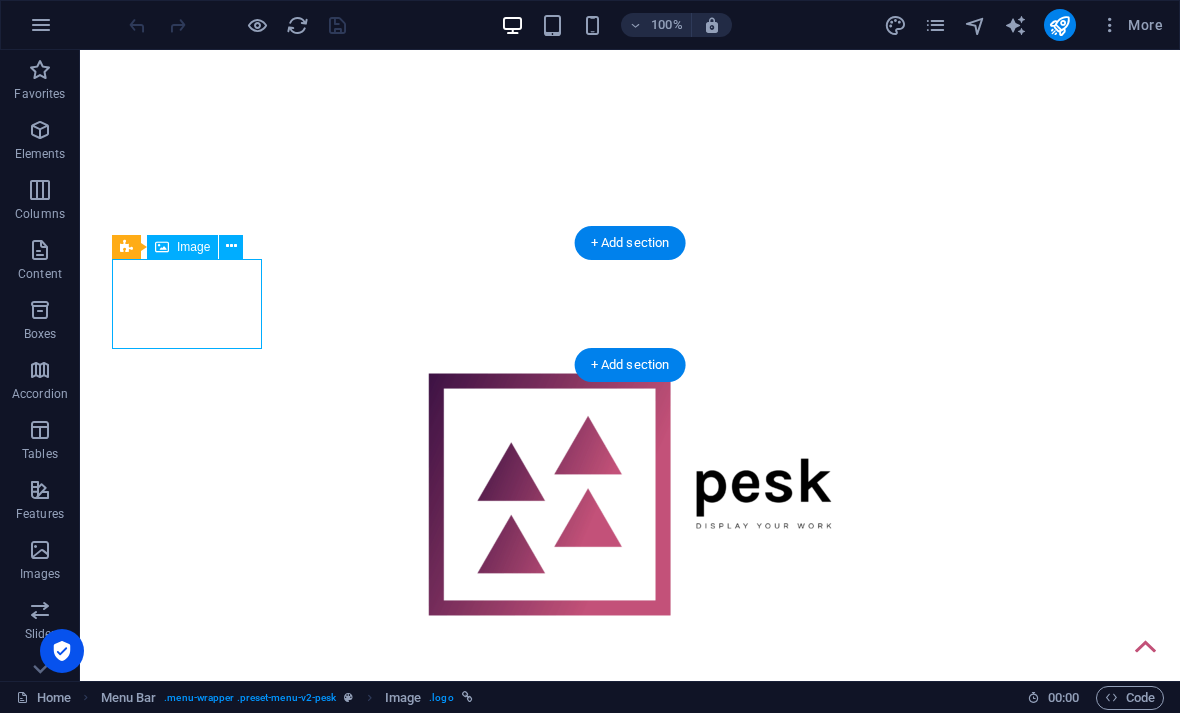 click at bounding box center [630, 807] 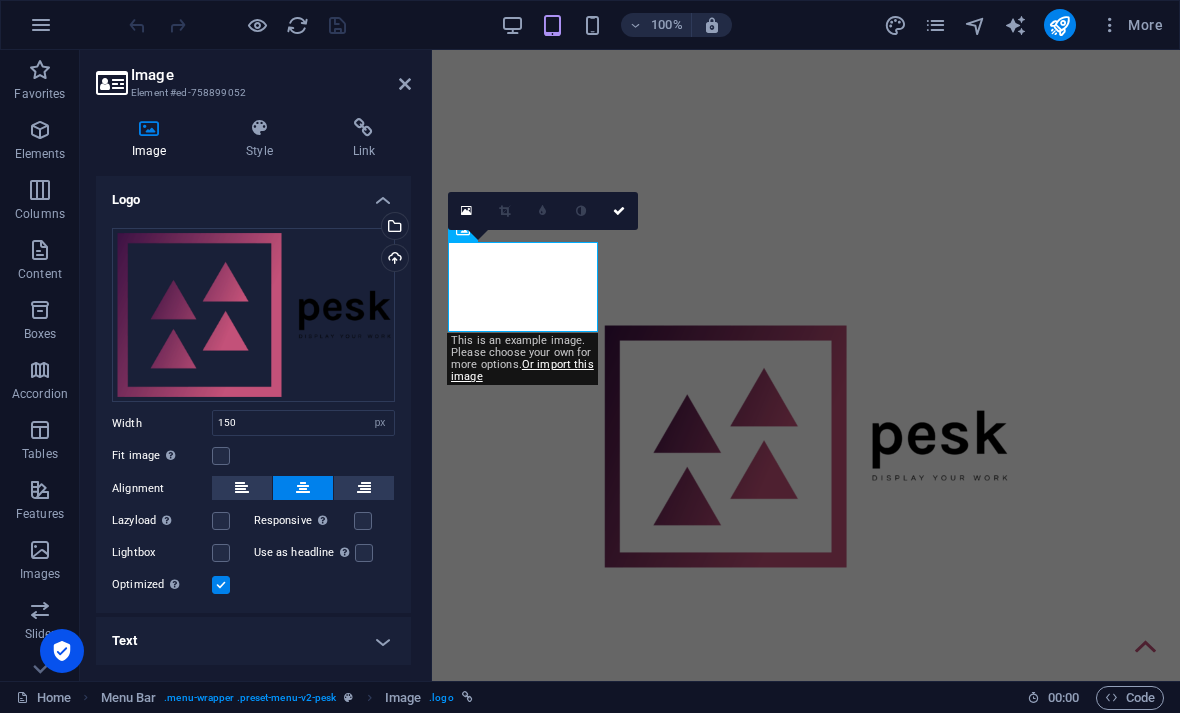 click on "Select files from the file manager, stock photos, or upload file(s)" at bounding box center (393, 228) 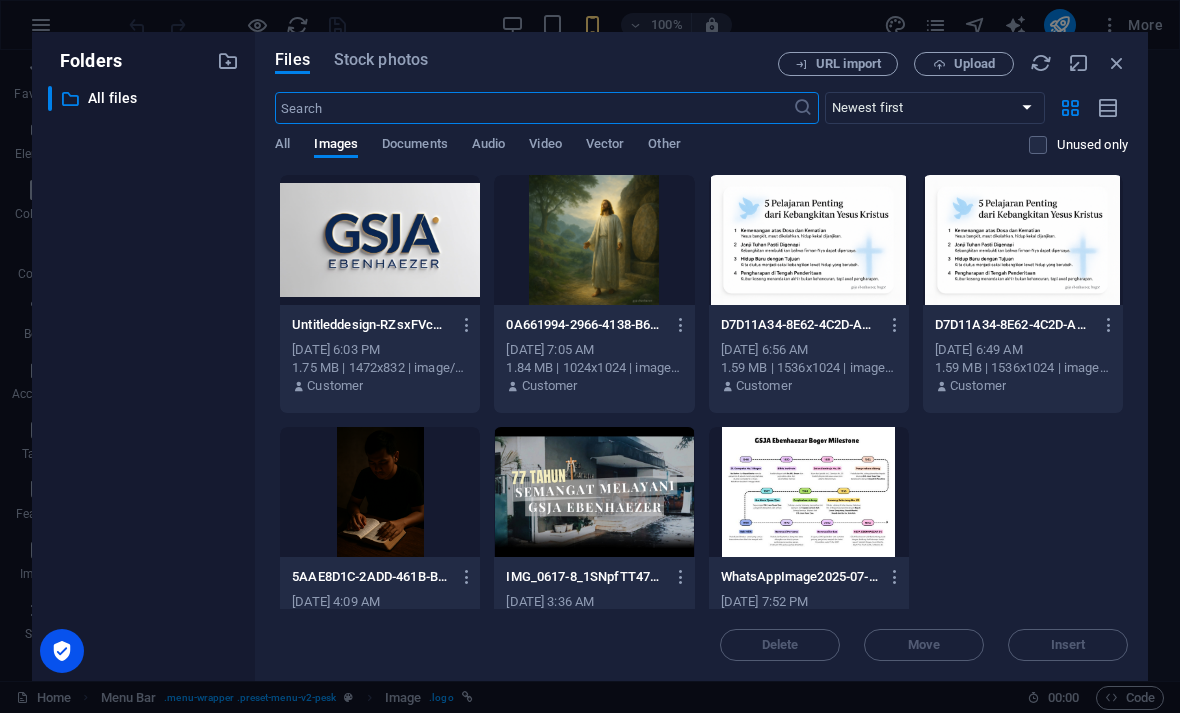 click at bounding box center (380, 240) 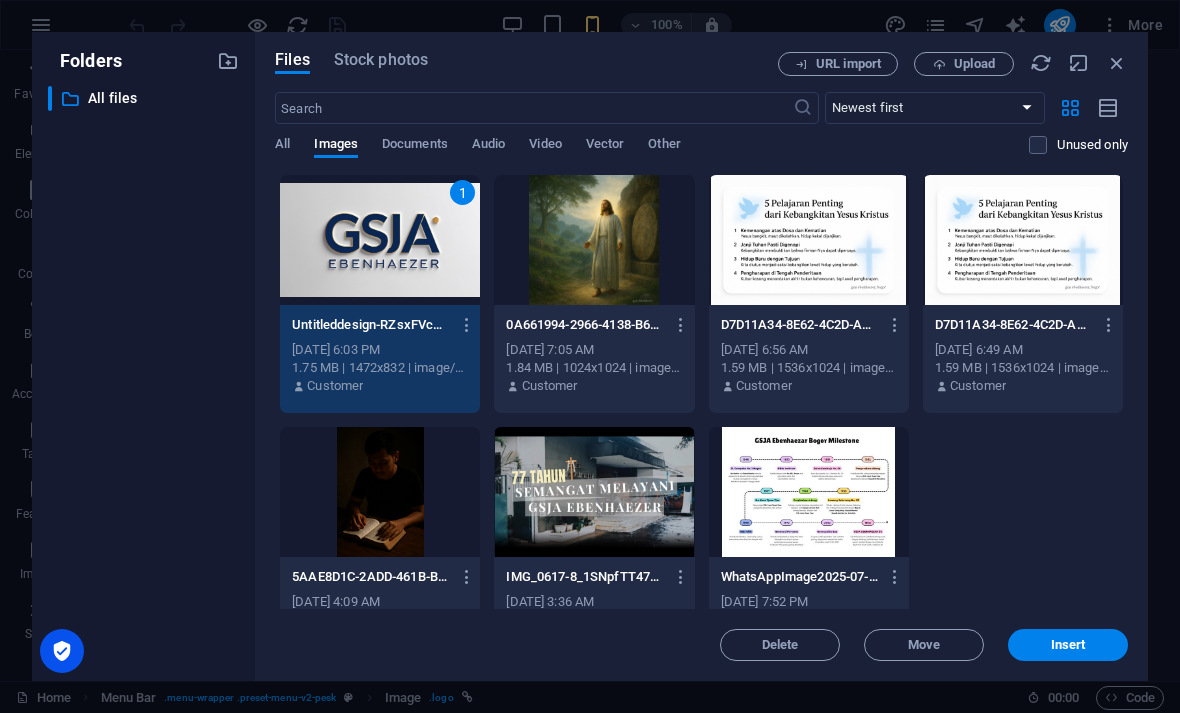click on "Insert" at bounding box center (1068, 645) 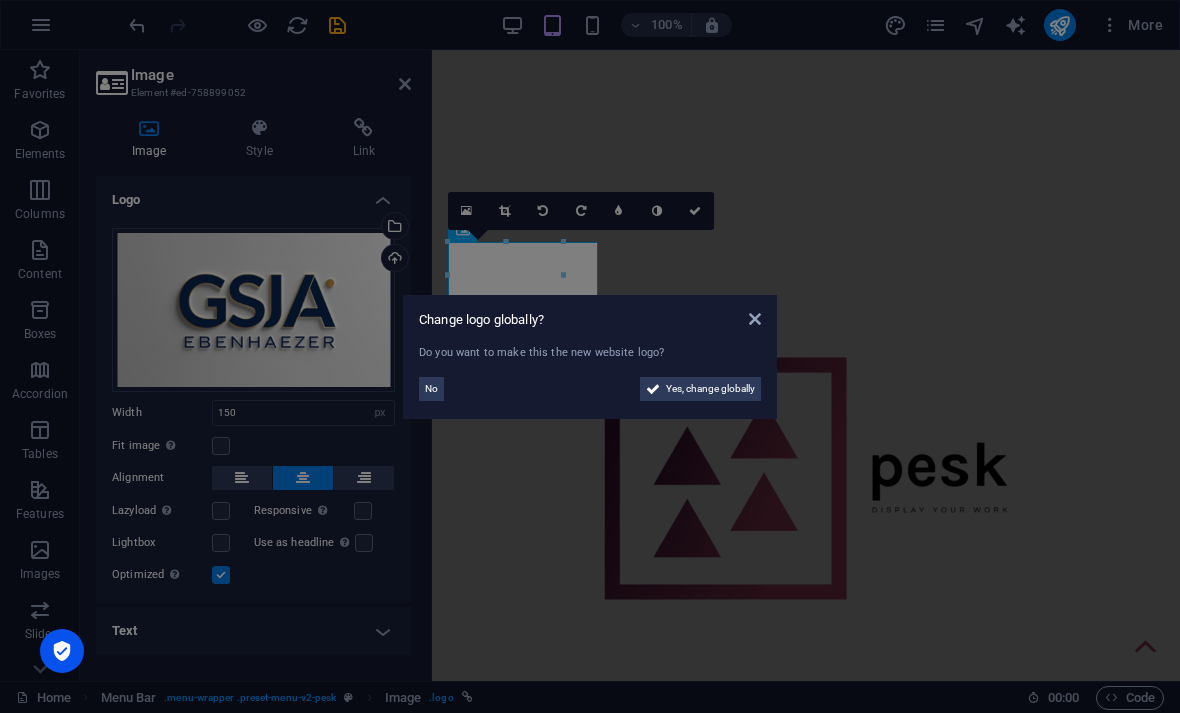 click on "Yes, change globally" at bounding box center (710, 389) 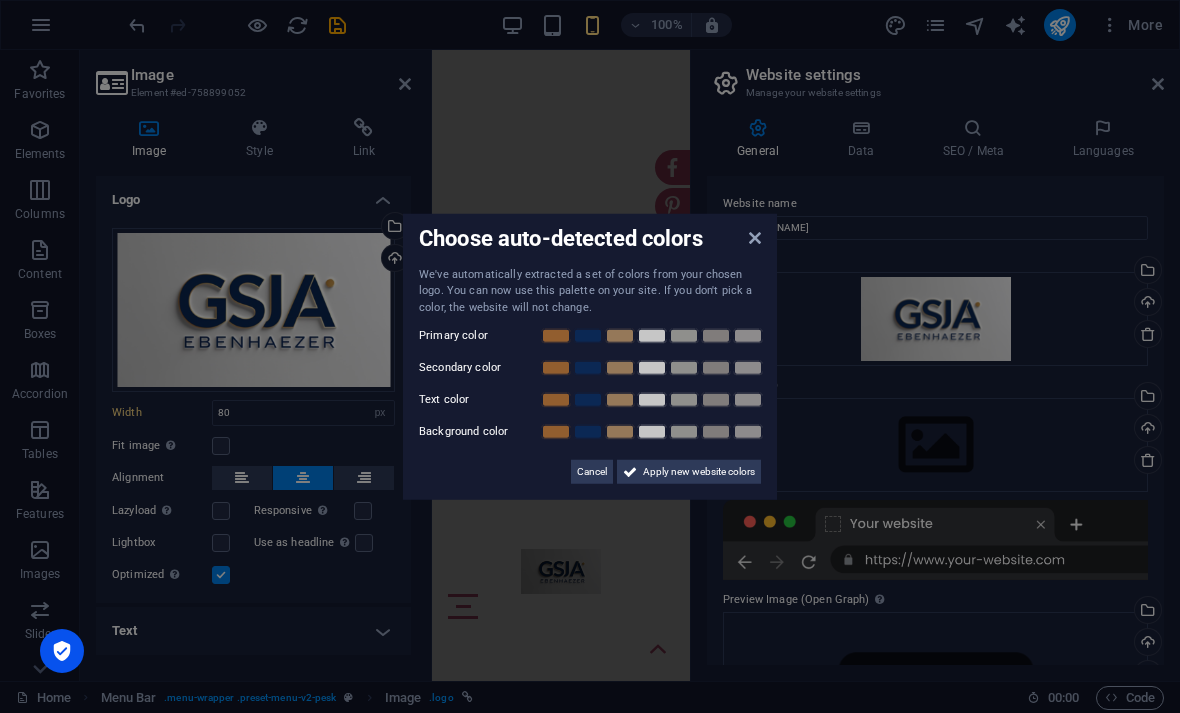 click at bounding box center (755, 237) 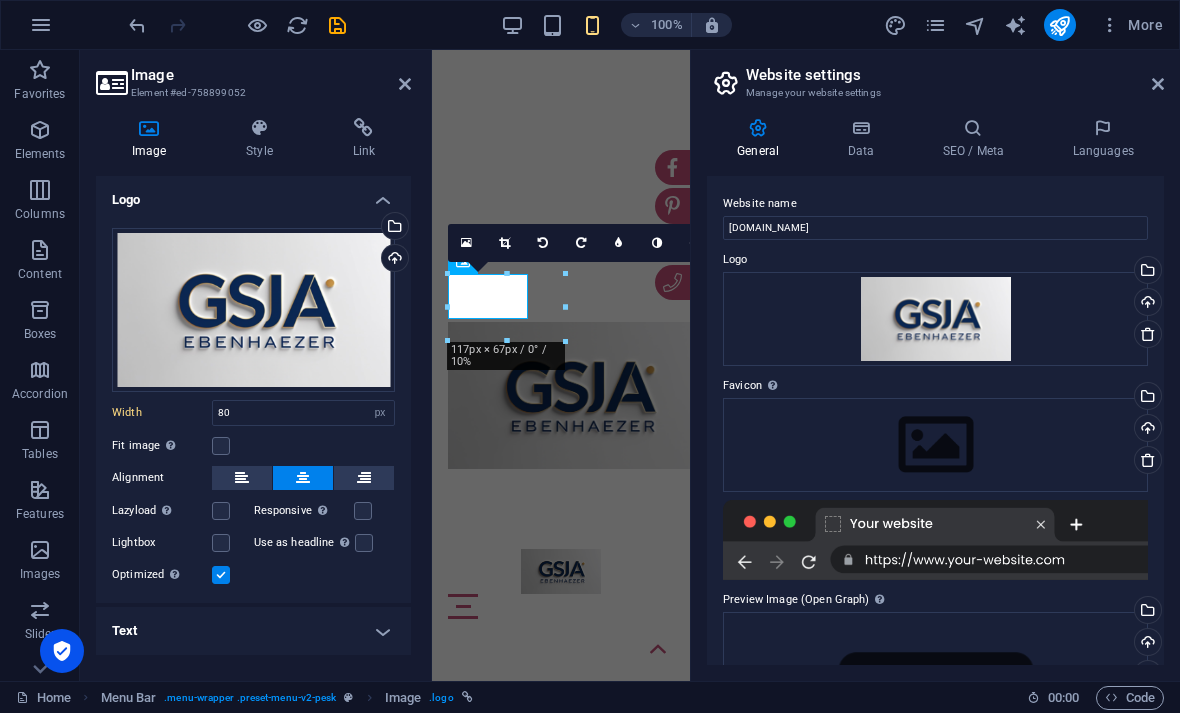click on "Website settings Manage your website settings  General  Data  SEO / Meta  Languages Website name gsjaebenhaezer.org Logo Drag files here, click to choose files or select files from Files or our free stock photos & videos Select files from the file manager, stock photos, or upload file(s) Upload Favicon Set the favicon of your website here. A favicon is a small icon shown in the browser tab next to your website title. It helps visitors identify your website. Drag files here, click to choose files or select files from Files or our free stock photos & videos Select files from the file manager, stock photos, or upload file(s) Upload Preview Image (Open Graph) This image will be shown when the website is shared on social networks Drag files here, click to choose files or select files from Files or our free stock photos & videos Select files from the file manager, stock photos, or upload file(s) Upload Contact data for this website. This can be used everywhere on the website and will update automatically. Company 1" at bounding box center [935, 365] 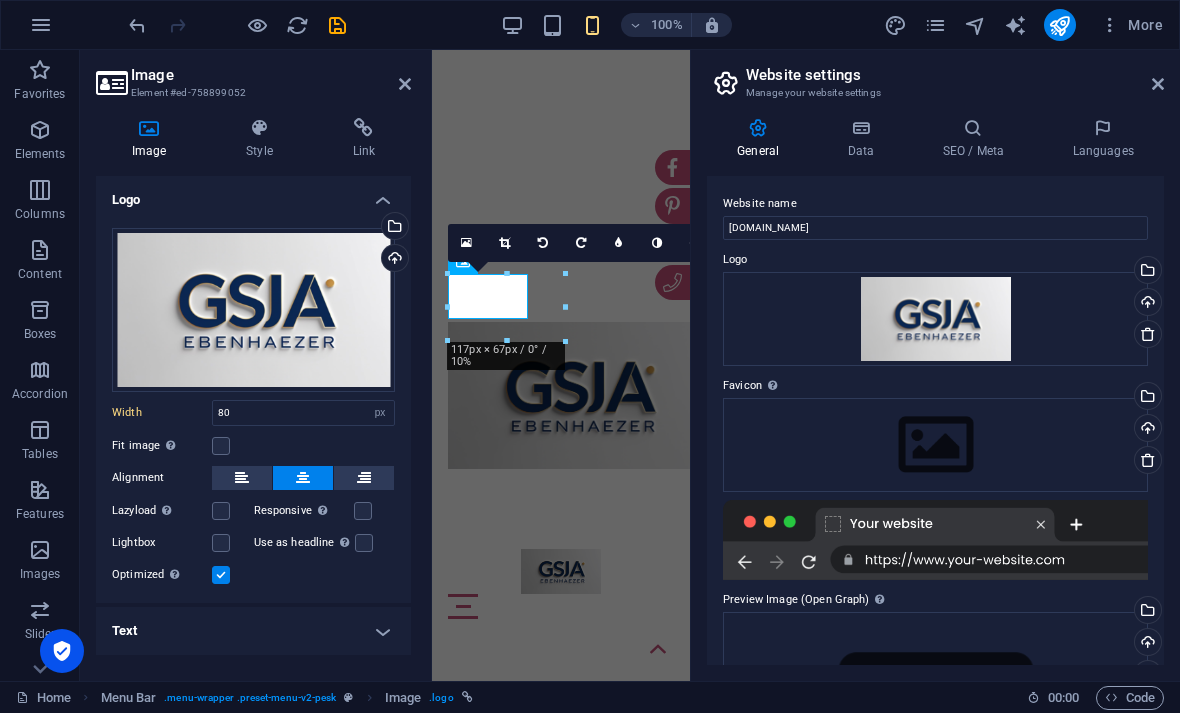 click at bounding box center (1158, 84) 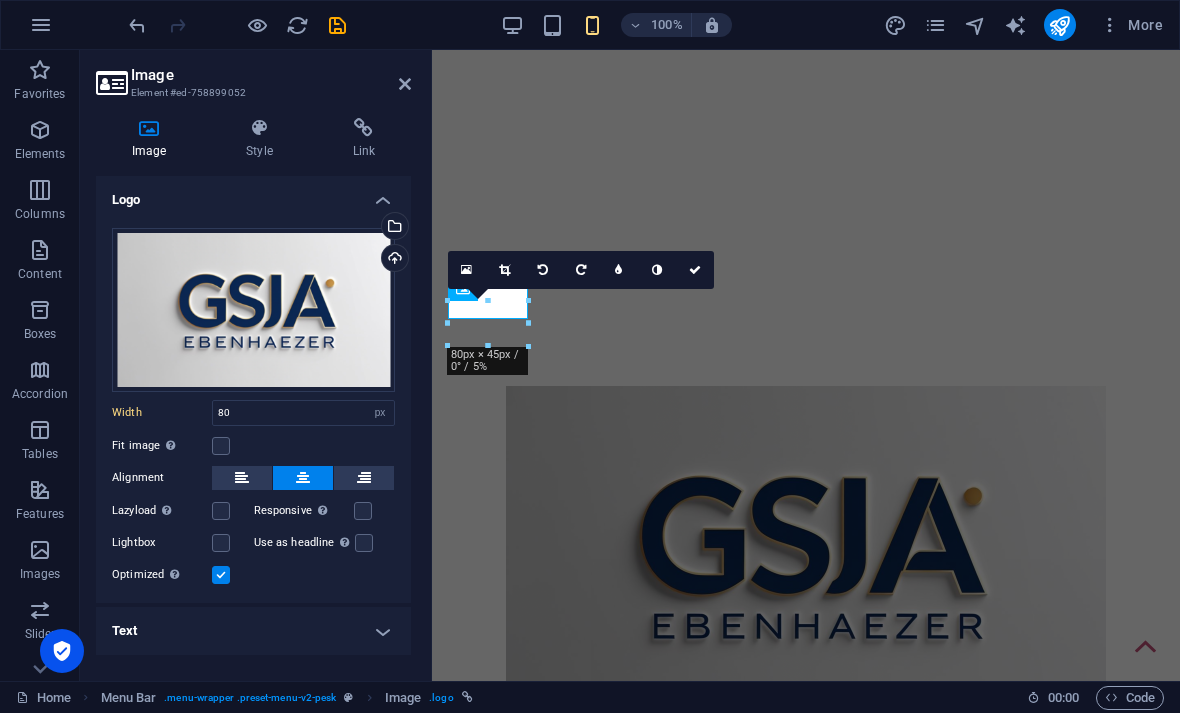 type on "150" 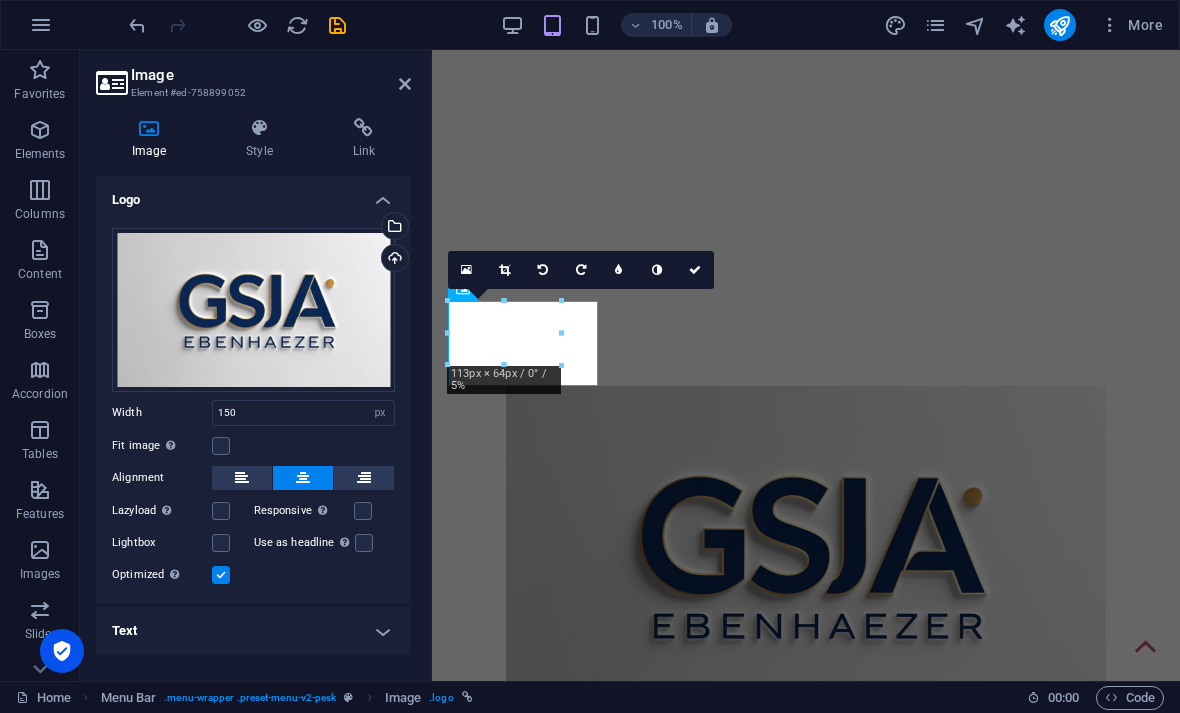 click at bounding box center [137, 25] 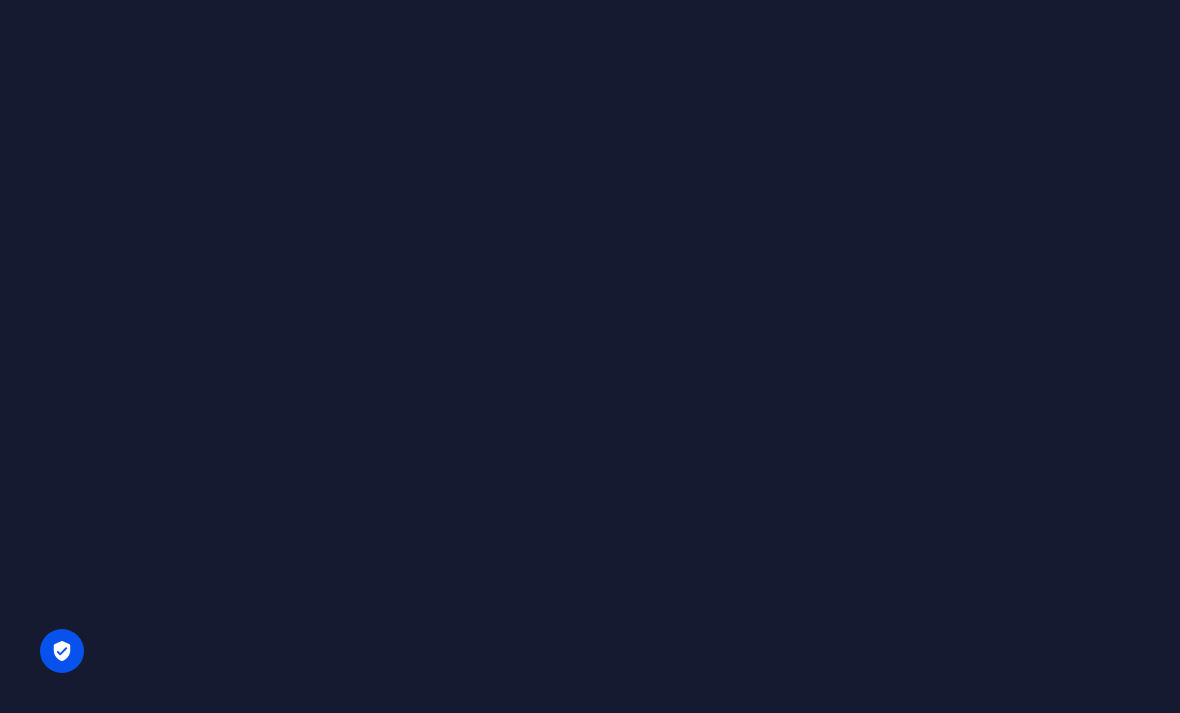 scroll, scrollTop: 0, scrollLeft: 0, axis: both 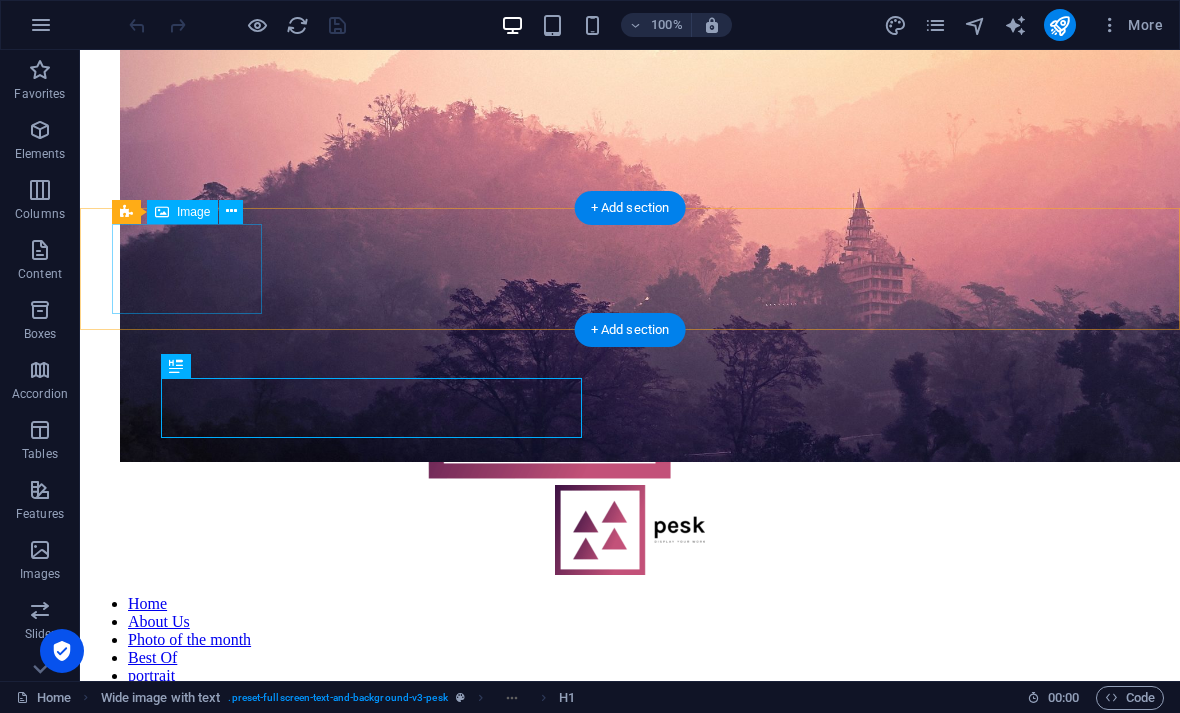 click at bounding box center (630, 532) 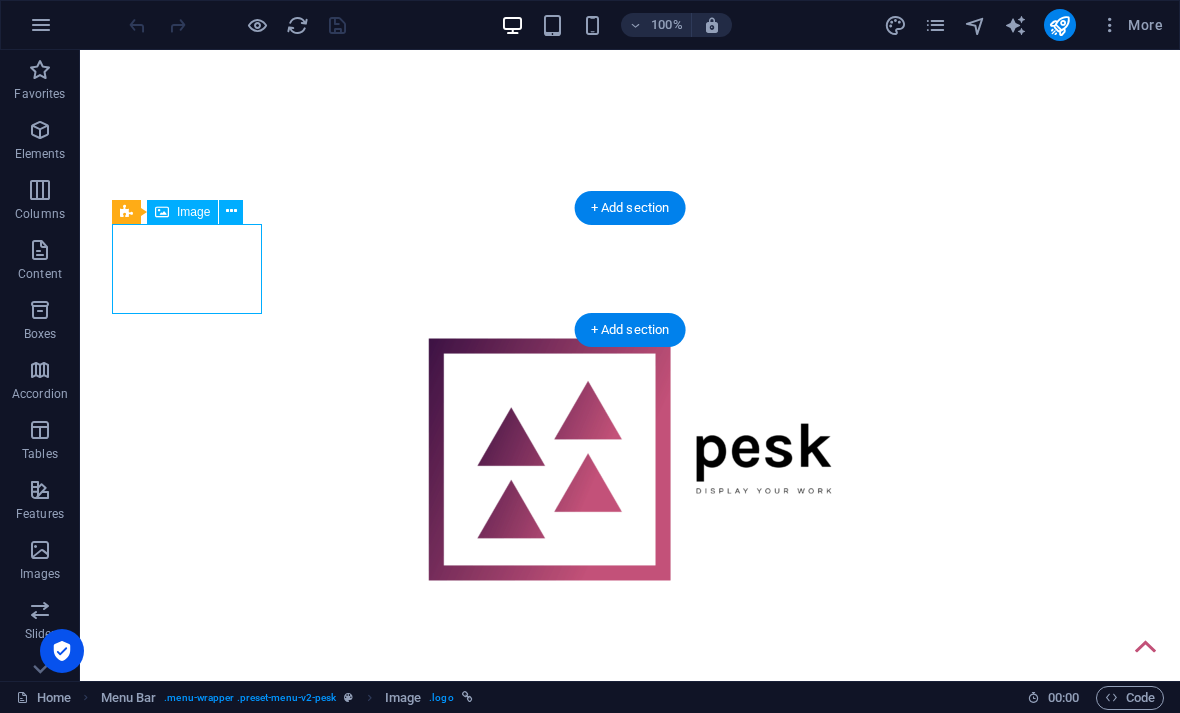 click at bounding box center (630, 772) 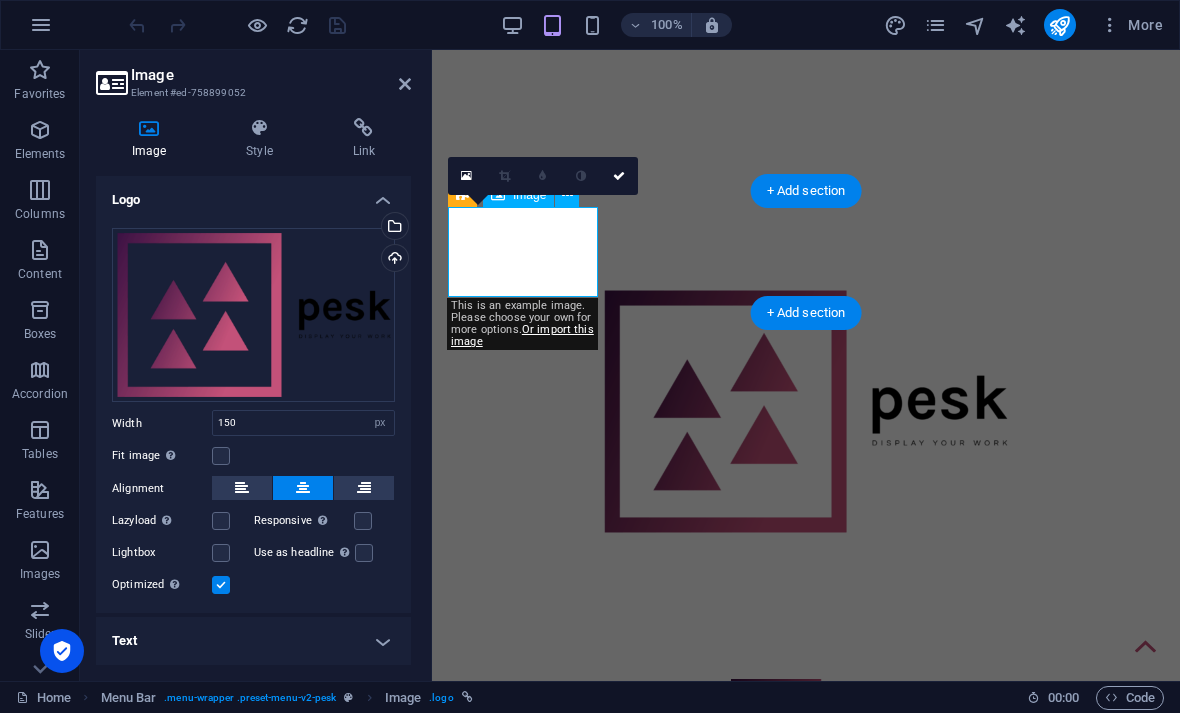 click on "Select files from the file manager, stock photos, or upload file(s)" at bounding box center (313, 227) 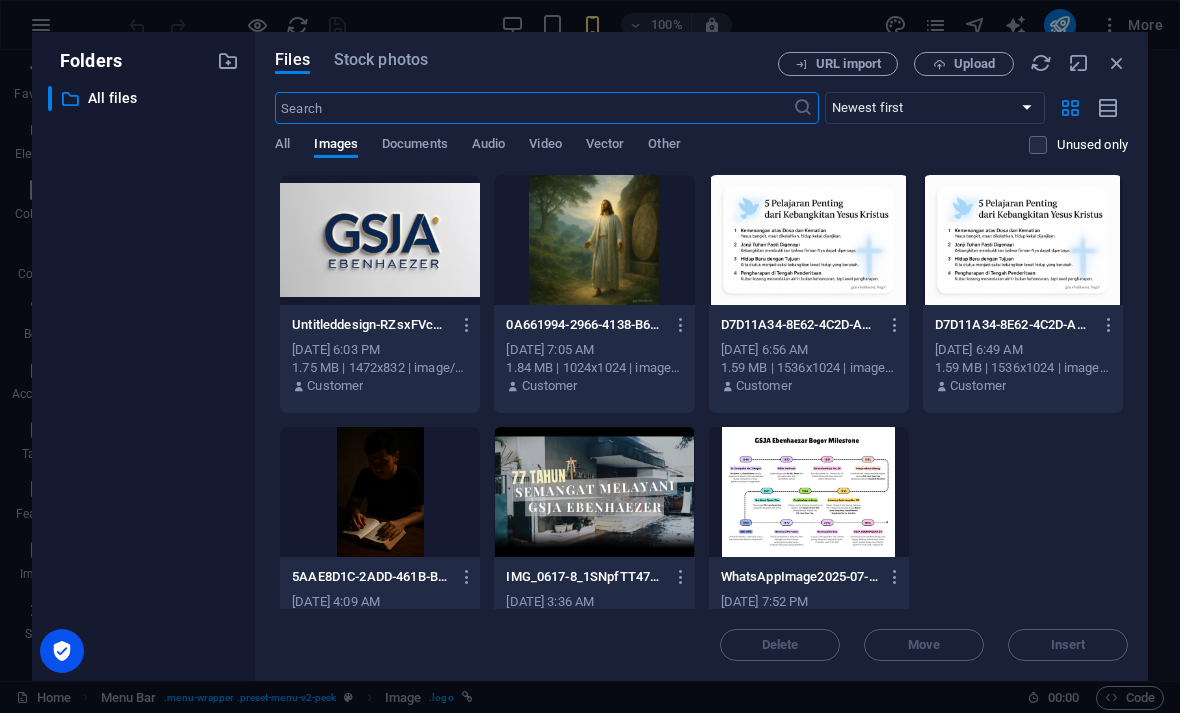click at bounding box center [380, 240] 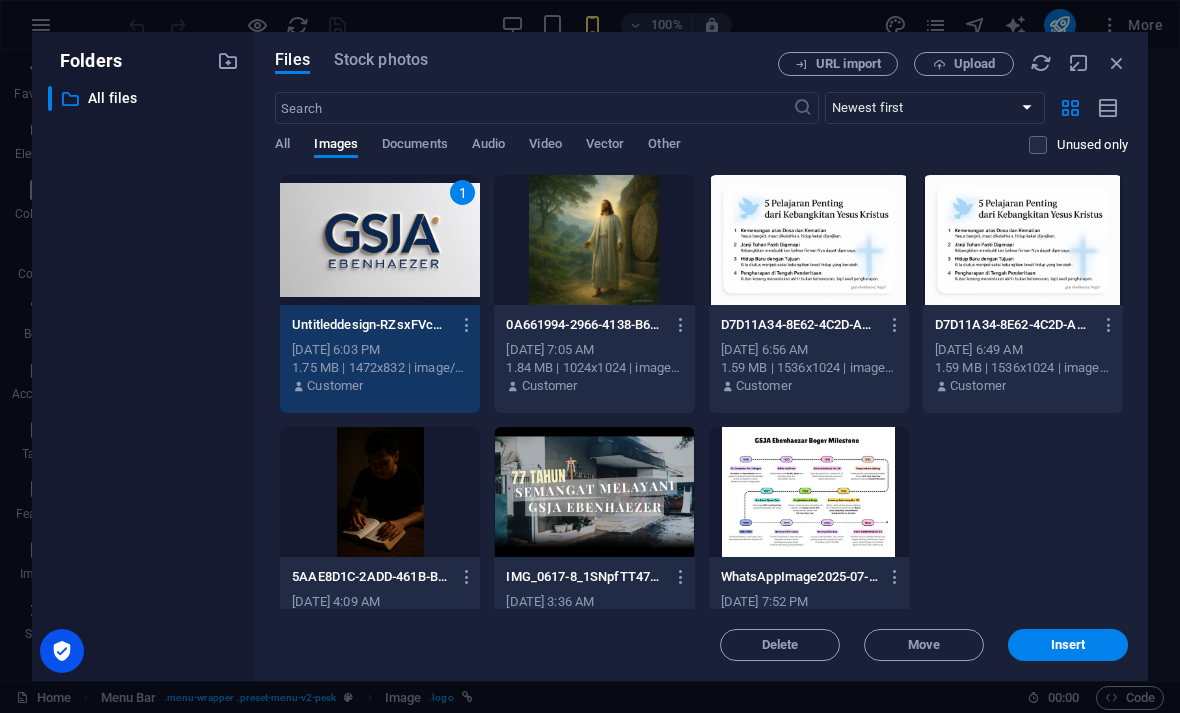 click on "Insert" at bounding box center (1068, 645) 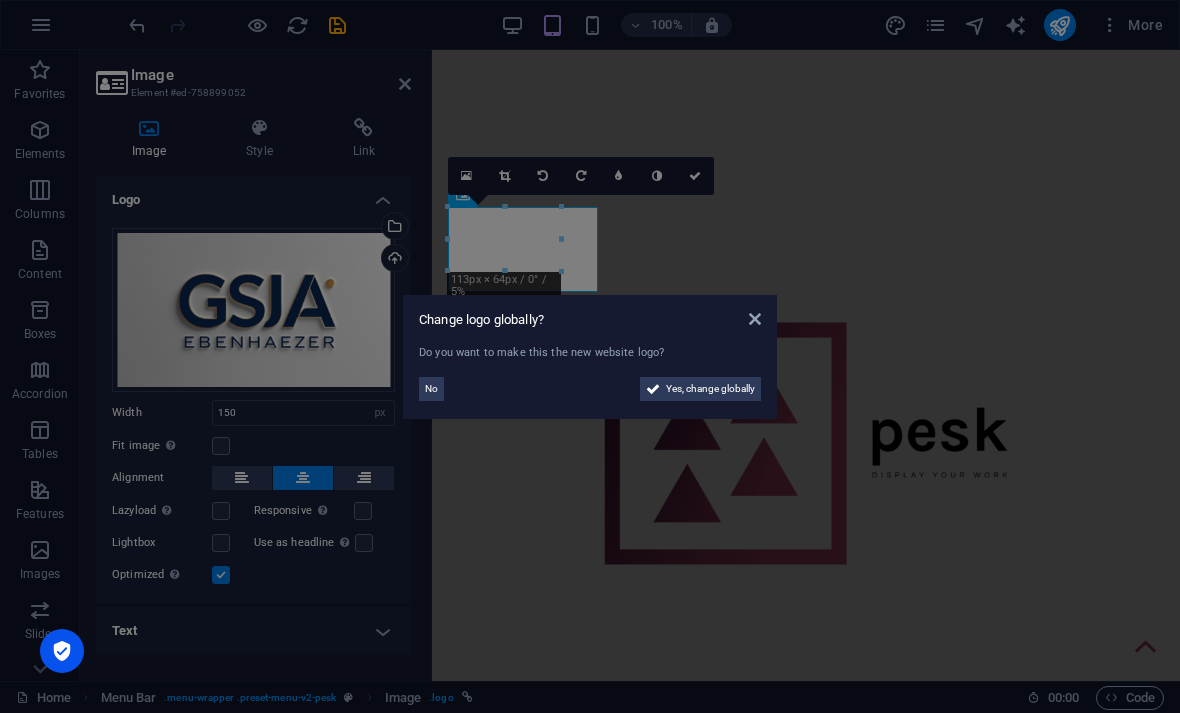 click on "No" at bounding box center (431, 389) 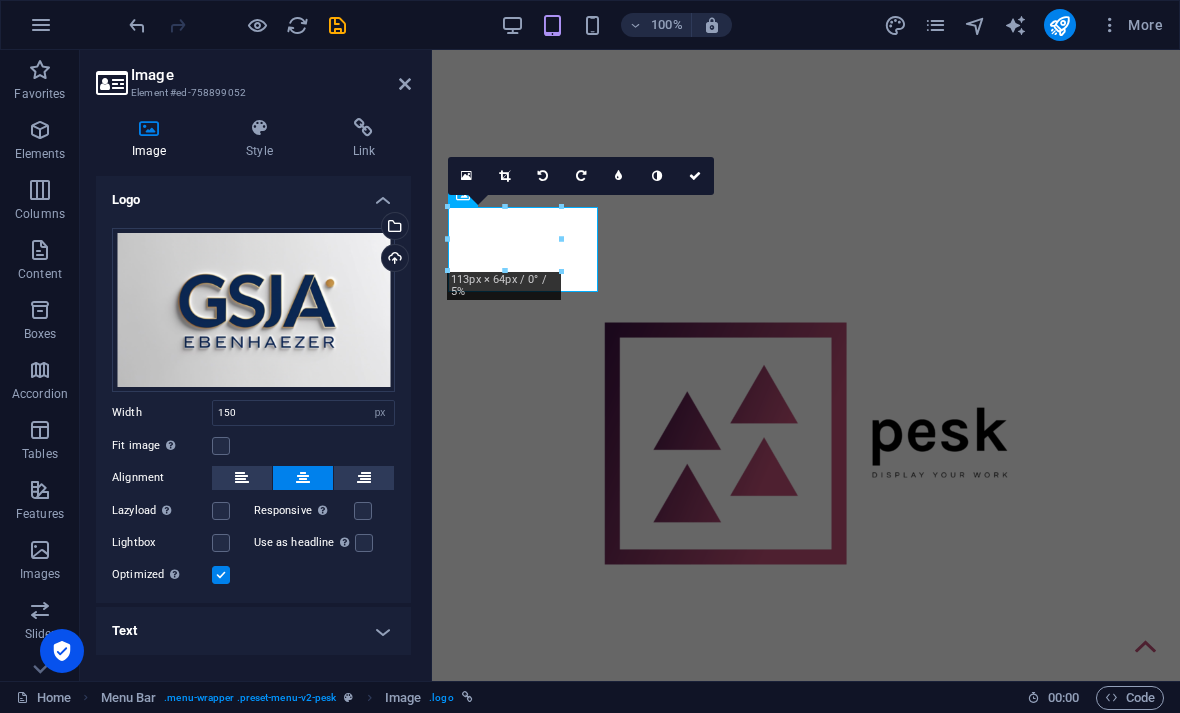 click at bounding box center [695, 176] 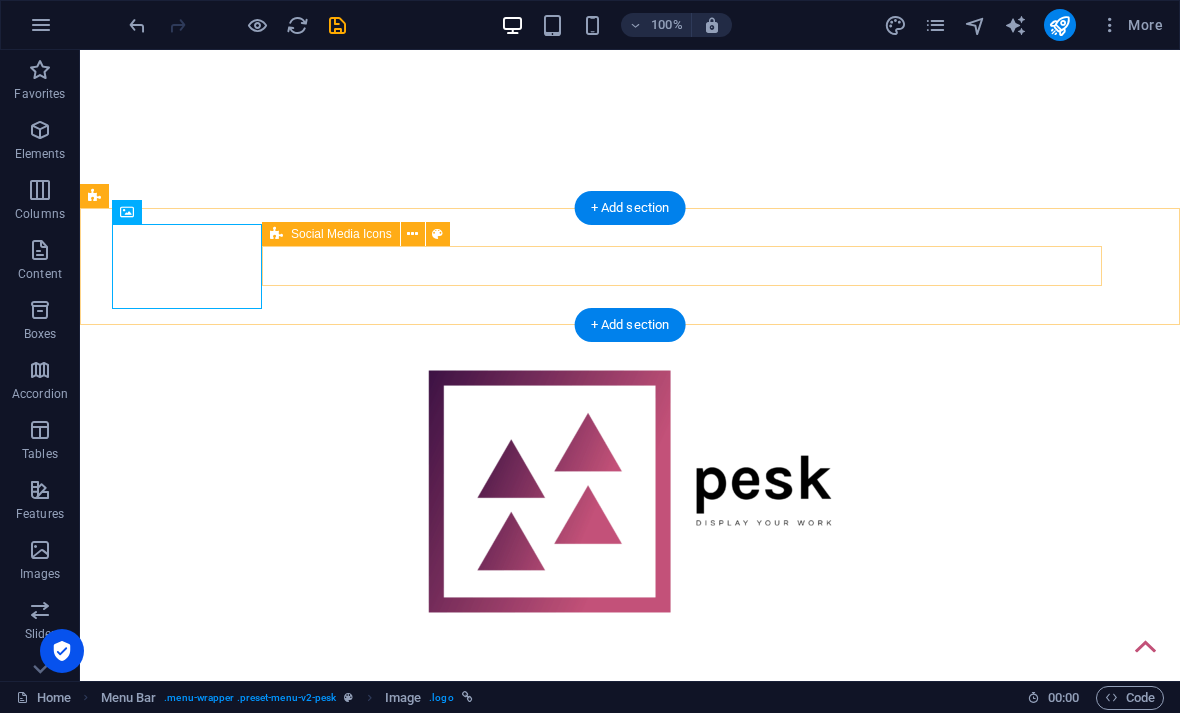 click at bounding box center (630, 954) 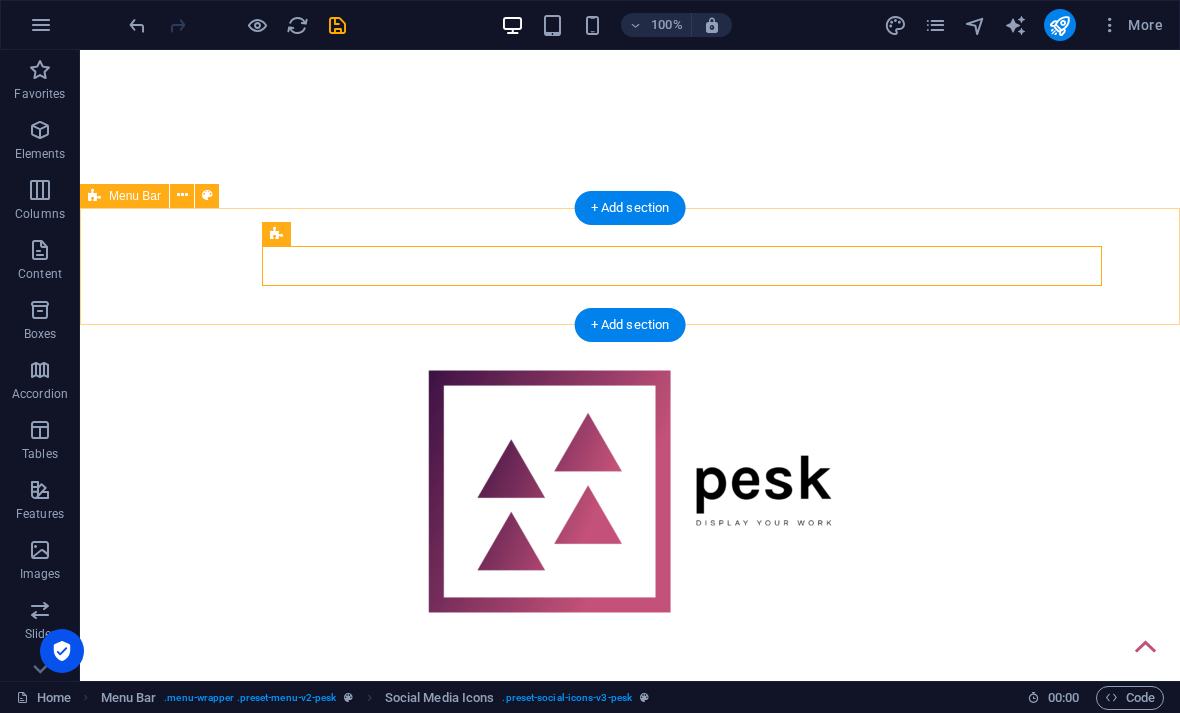 click on "Home About Us Photo of the month Best Of portrait News Showroom Archive" at bounding box center [630, 899] 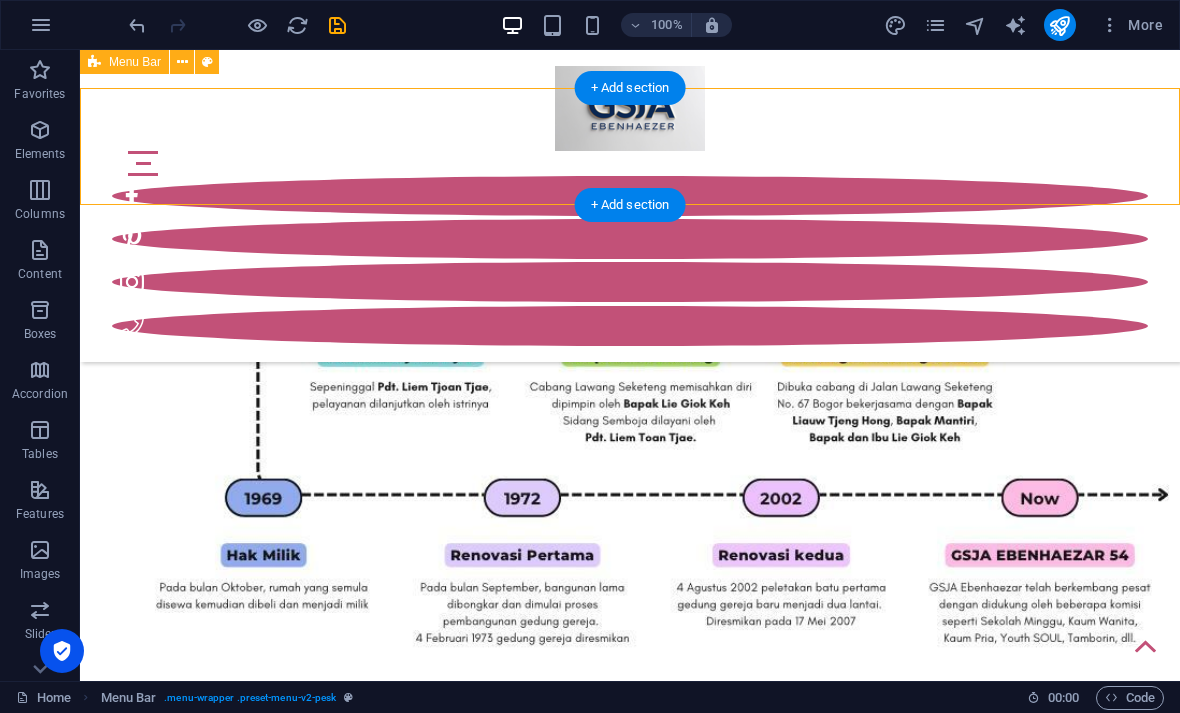 scroll, scrollTop: 2126, scrollLeft: 0, axis: vertical 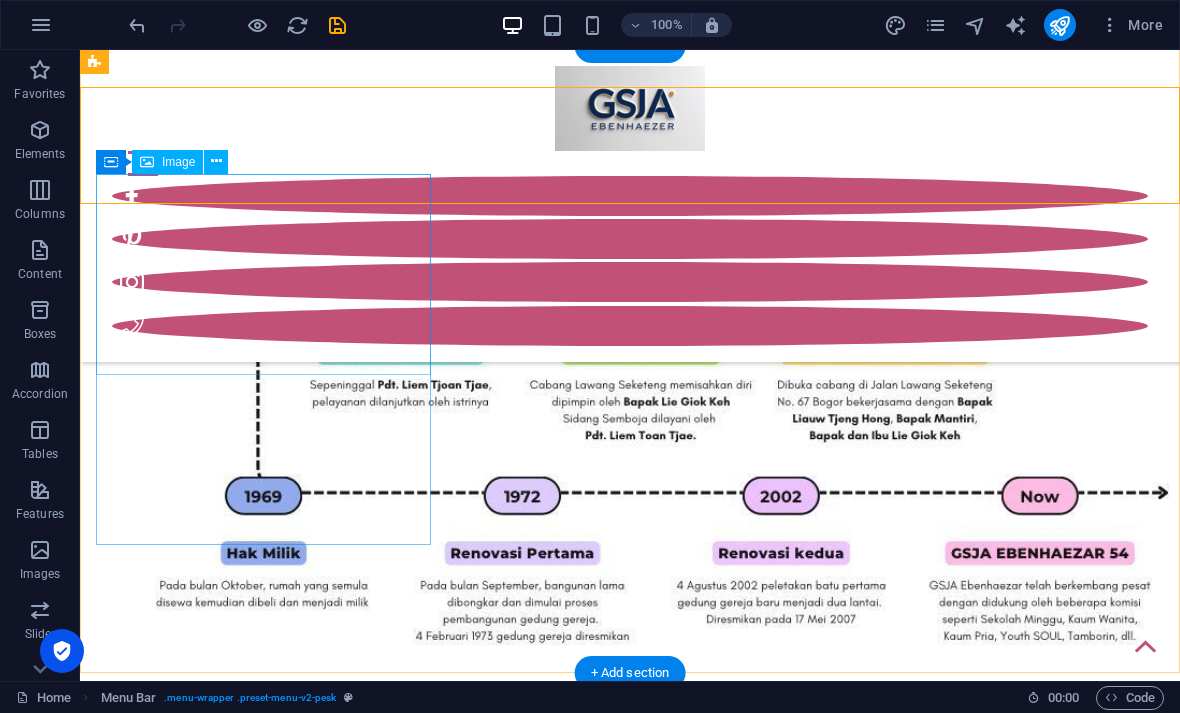 click at bounding box center [263, 3736] 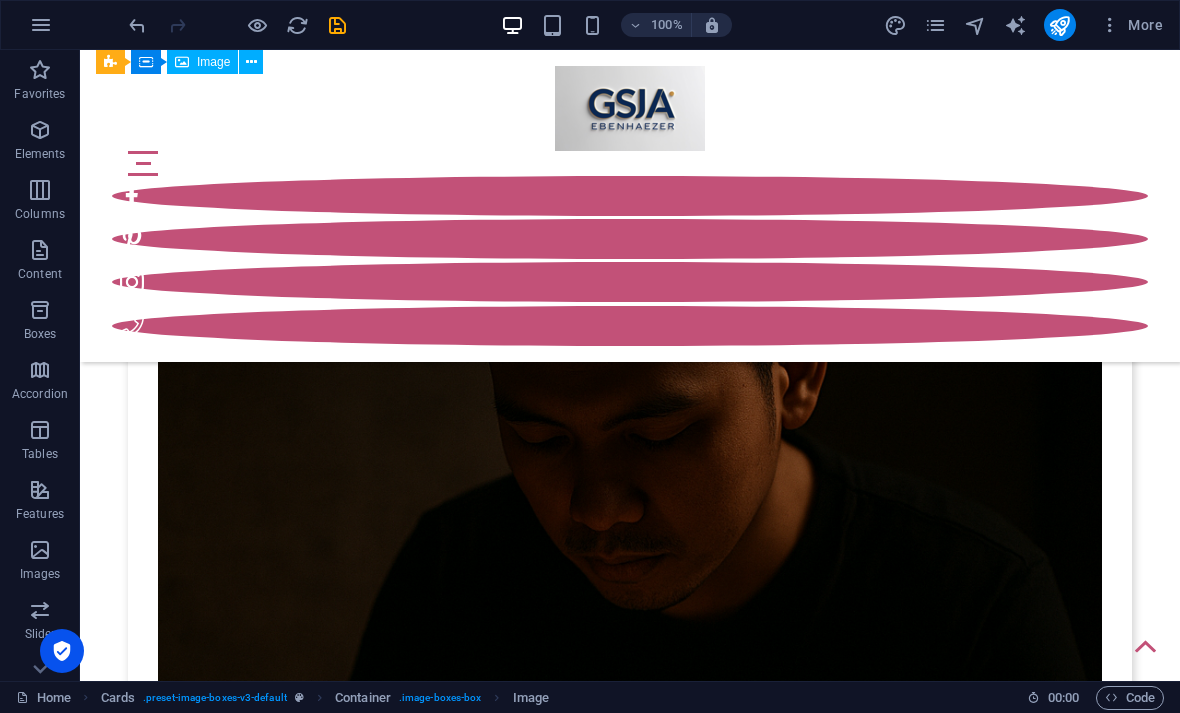 scroll, scrollTop: 2957, scrollLeft: 0, axis: vertical 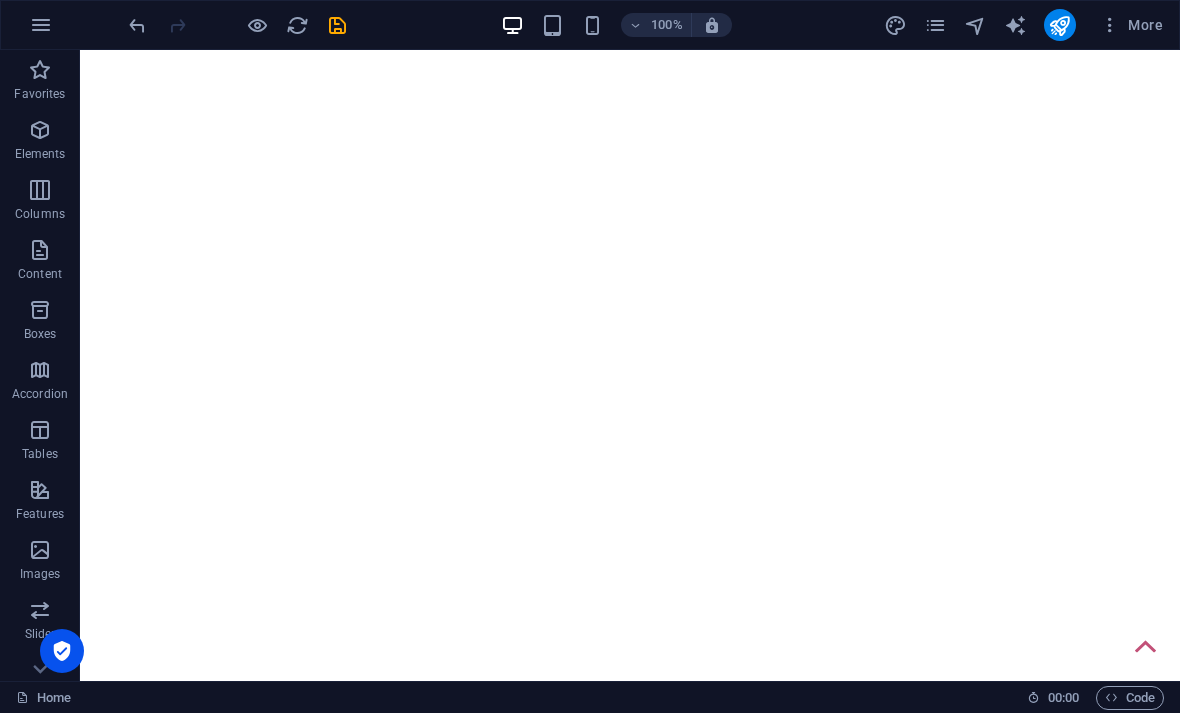 click at bounding box center (1059, 25) 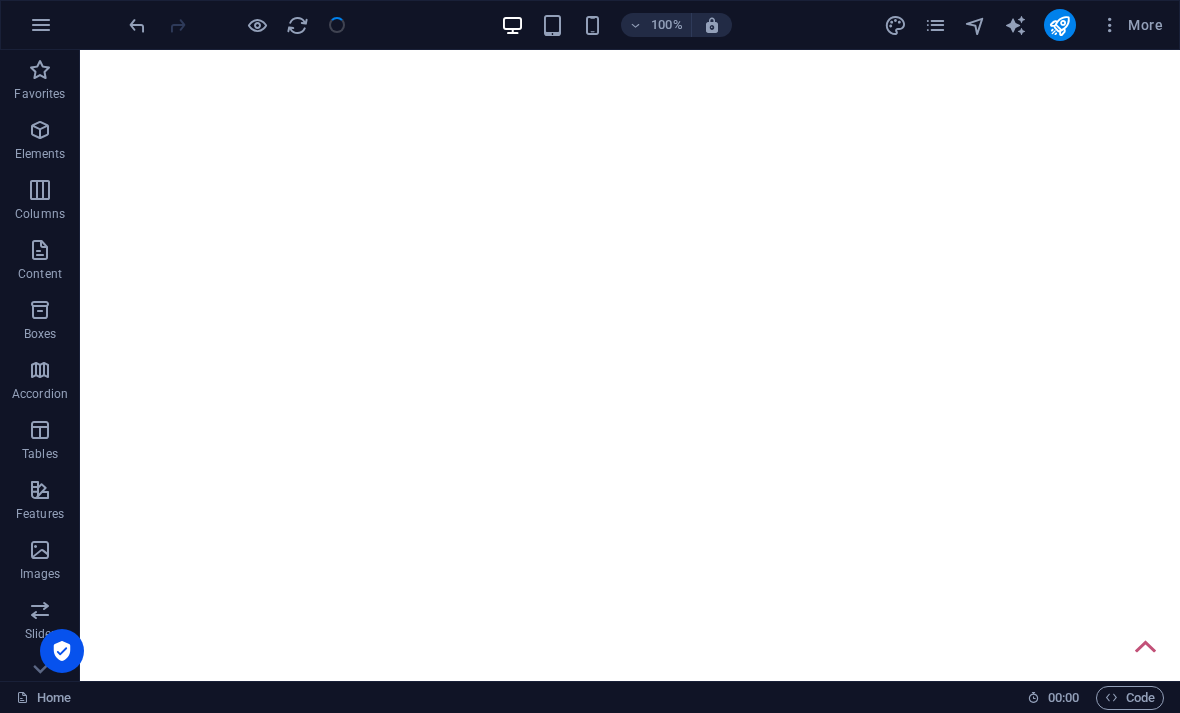 scroll, scrollTop: 0, scrollLeft: 0, axis: both 